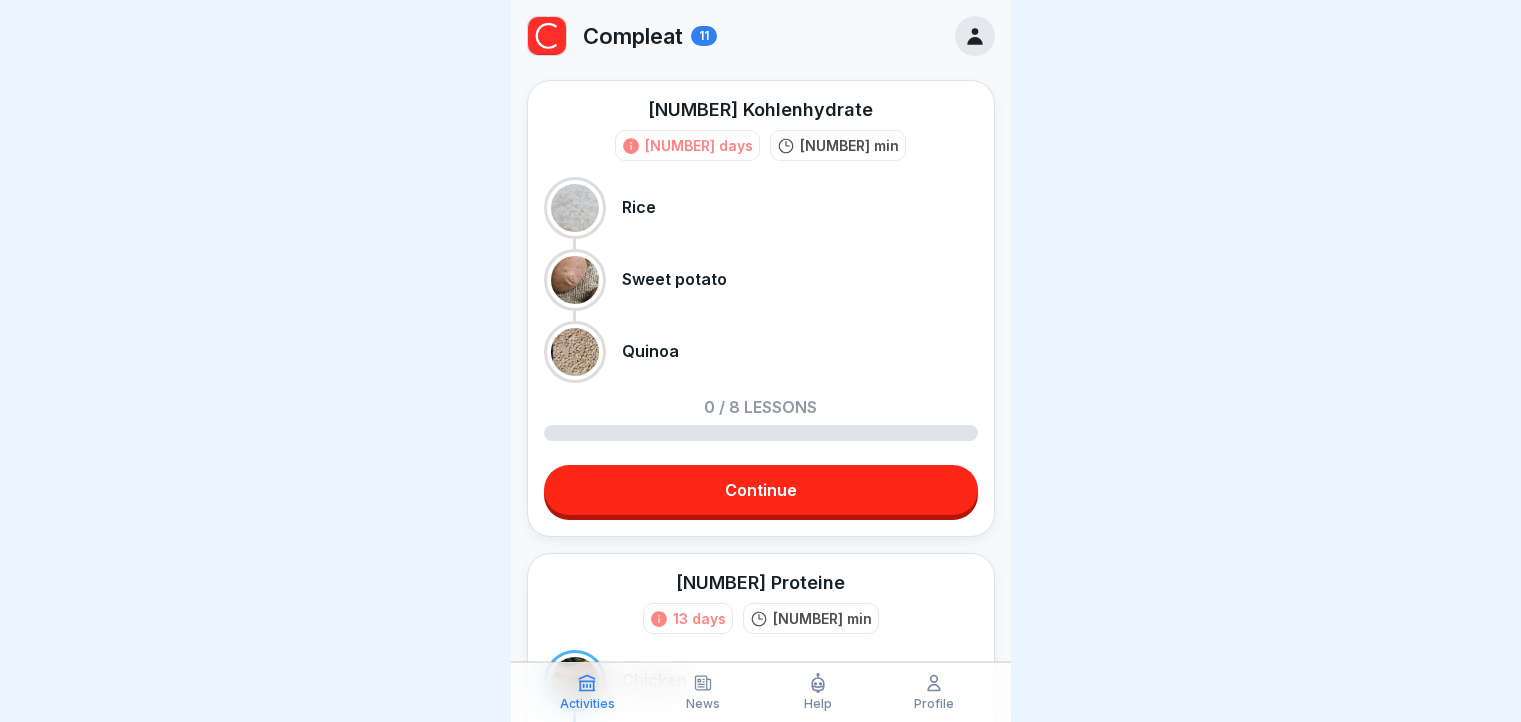 scroll, scrollTop: 0, scrollLeft: 0, axis: both 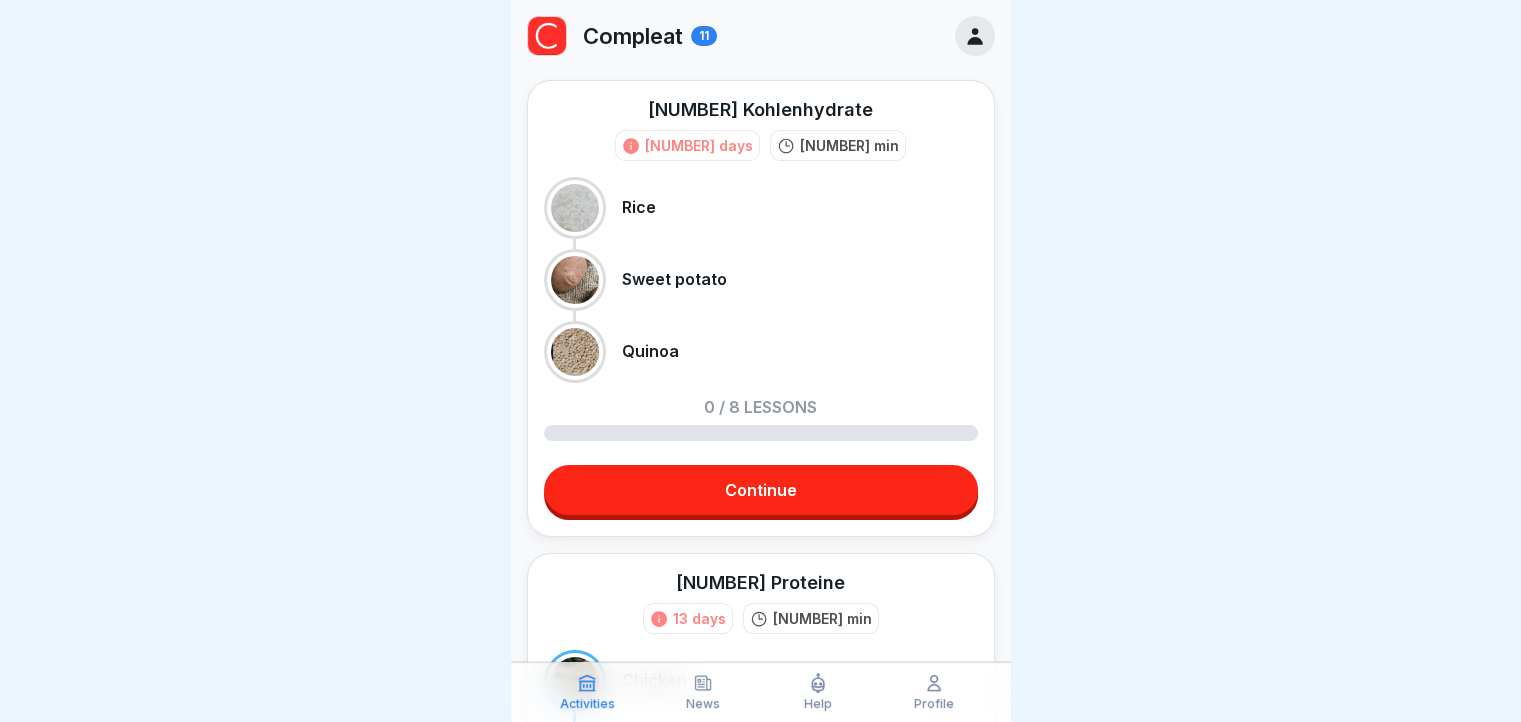 click on "Continue" at bounding box center (761, 490) 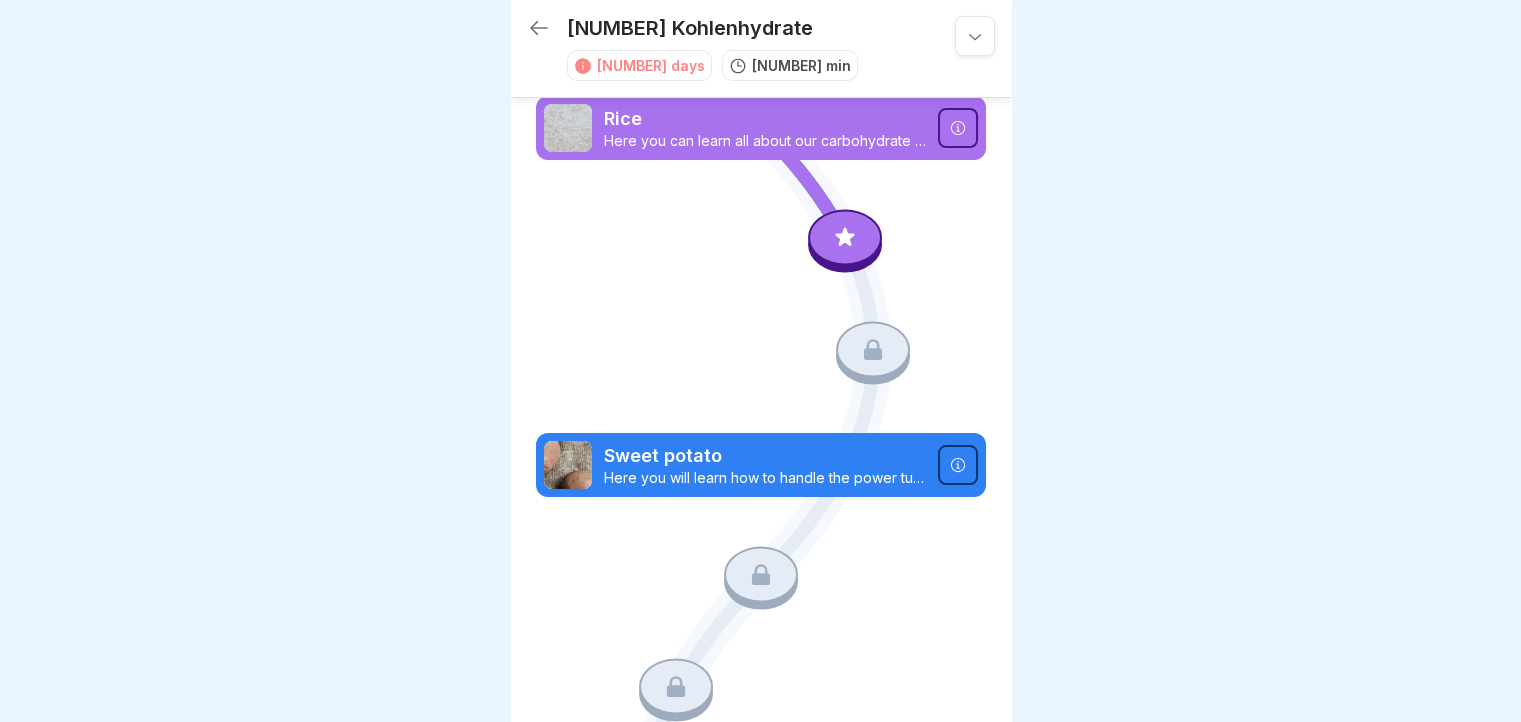 click at bounding box center (845, 237) 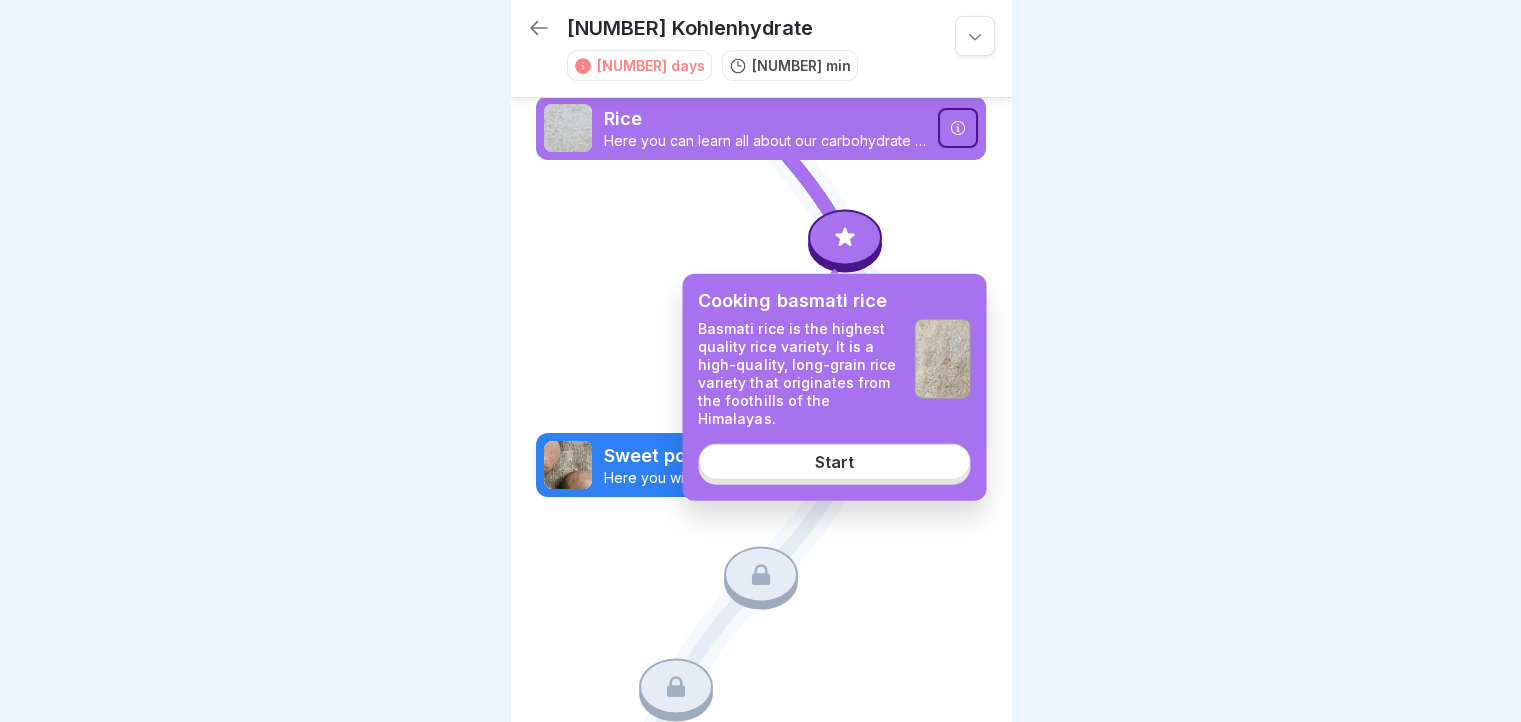 click on "Start" at bounding box center [834, 461] 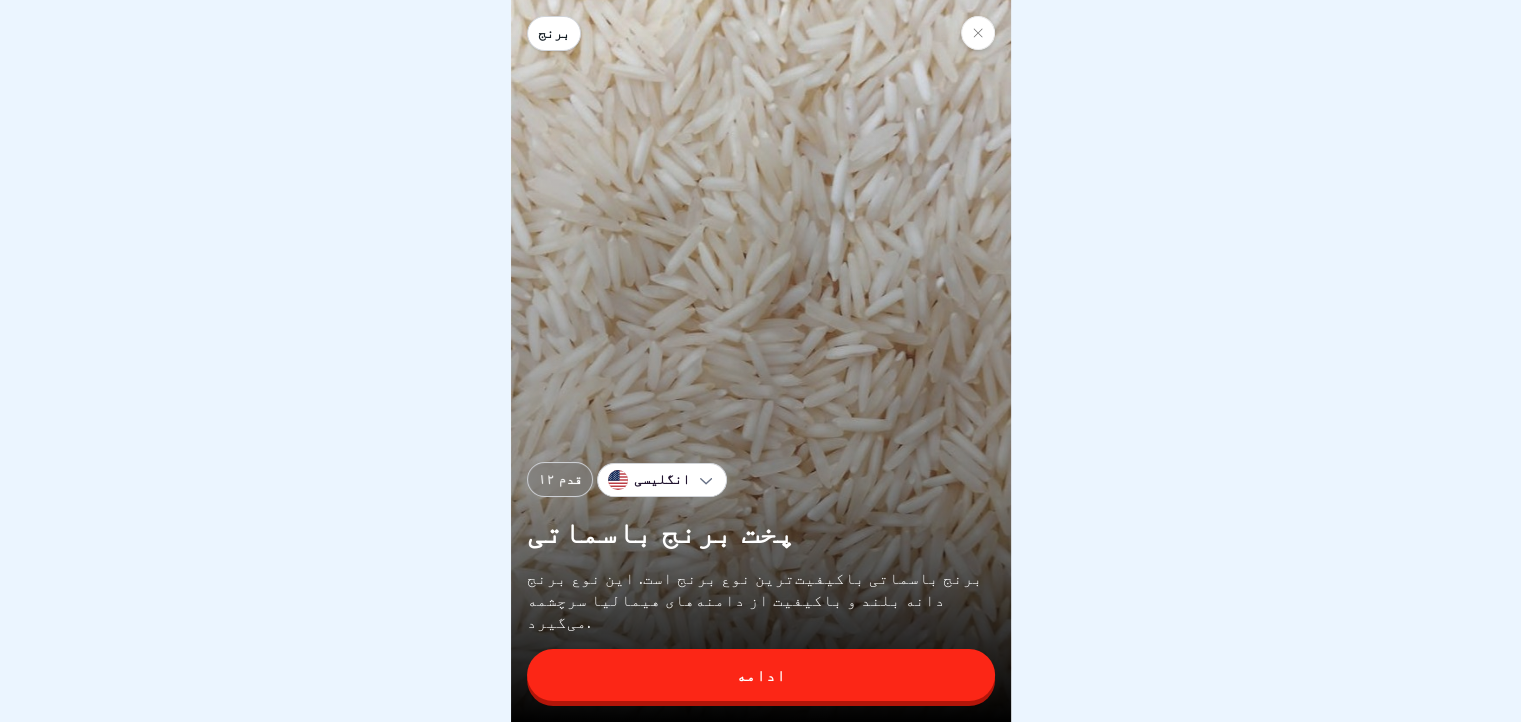 click on "ادامه" at bounding box center [761, 675] 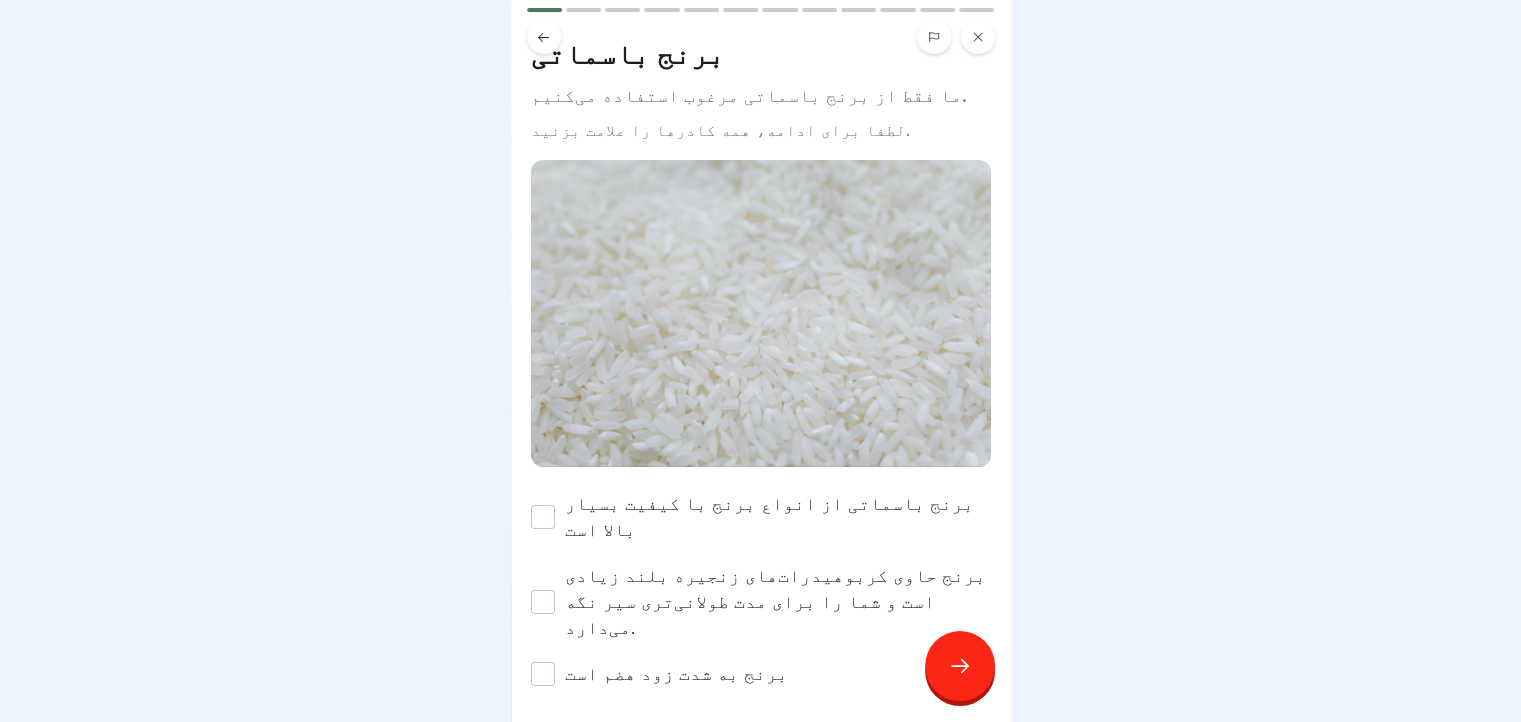 scroll, scrollTop: 63, scrollLeft: 0, axis: vertical 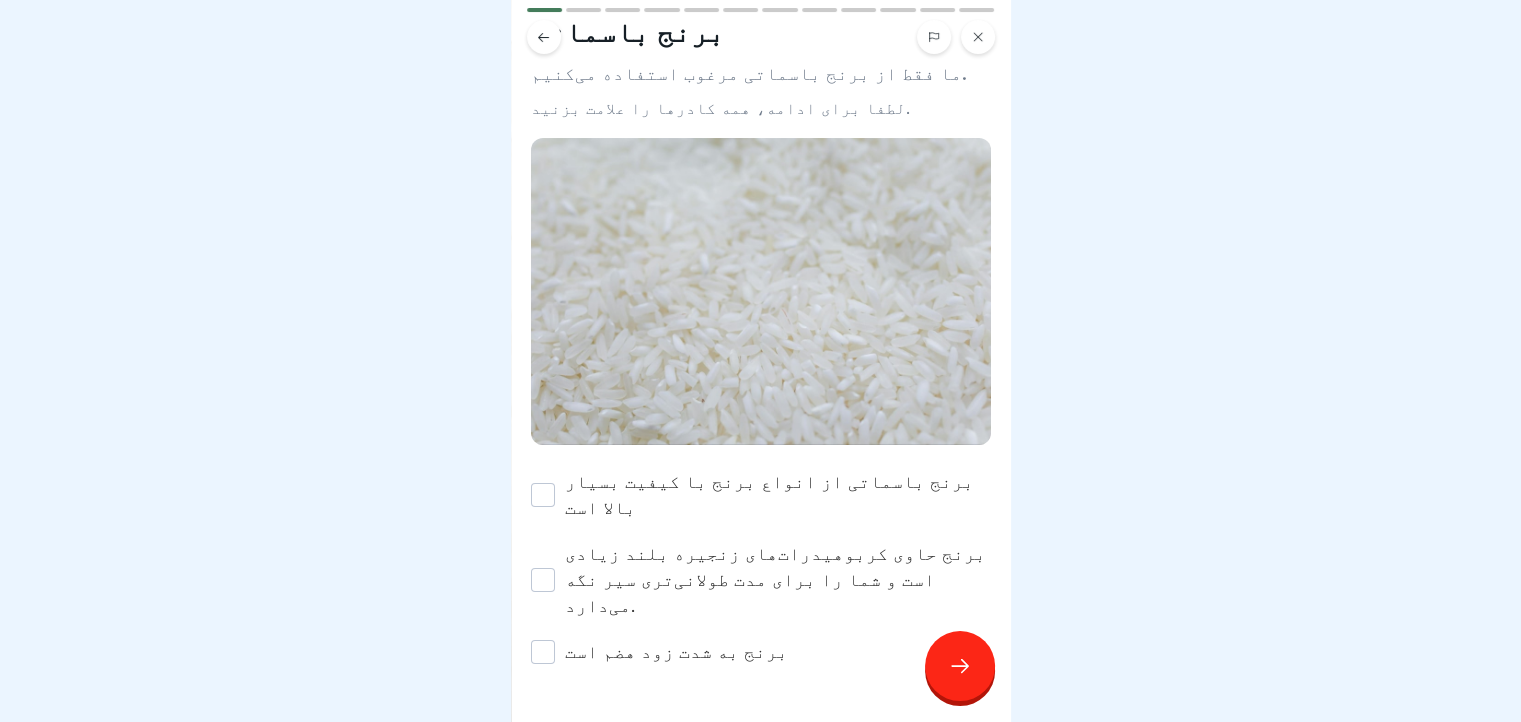 click on "برنج باسماتی از انواع برنج با کیفیت بسیار بالا است" at bounding box center [769, 494] 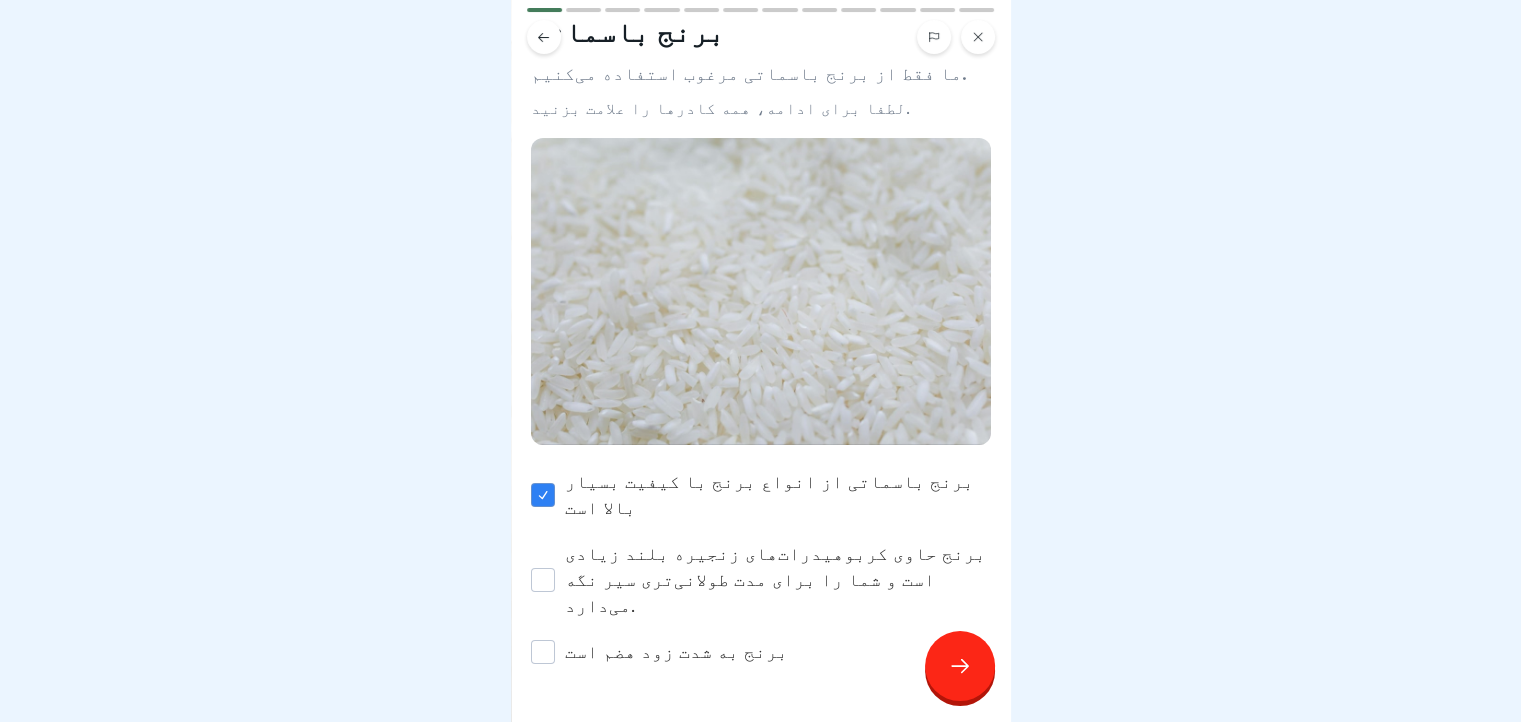 click on "برنج حاوی کربوهیدرات‌های زنجیره بلند زیادی است و شما را برای مدت طولانی‌تری سیر نگه می‌دارد." at bounding box center [775, 579] 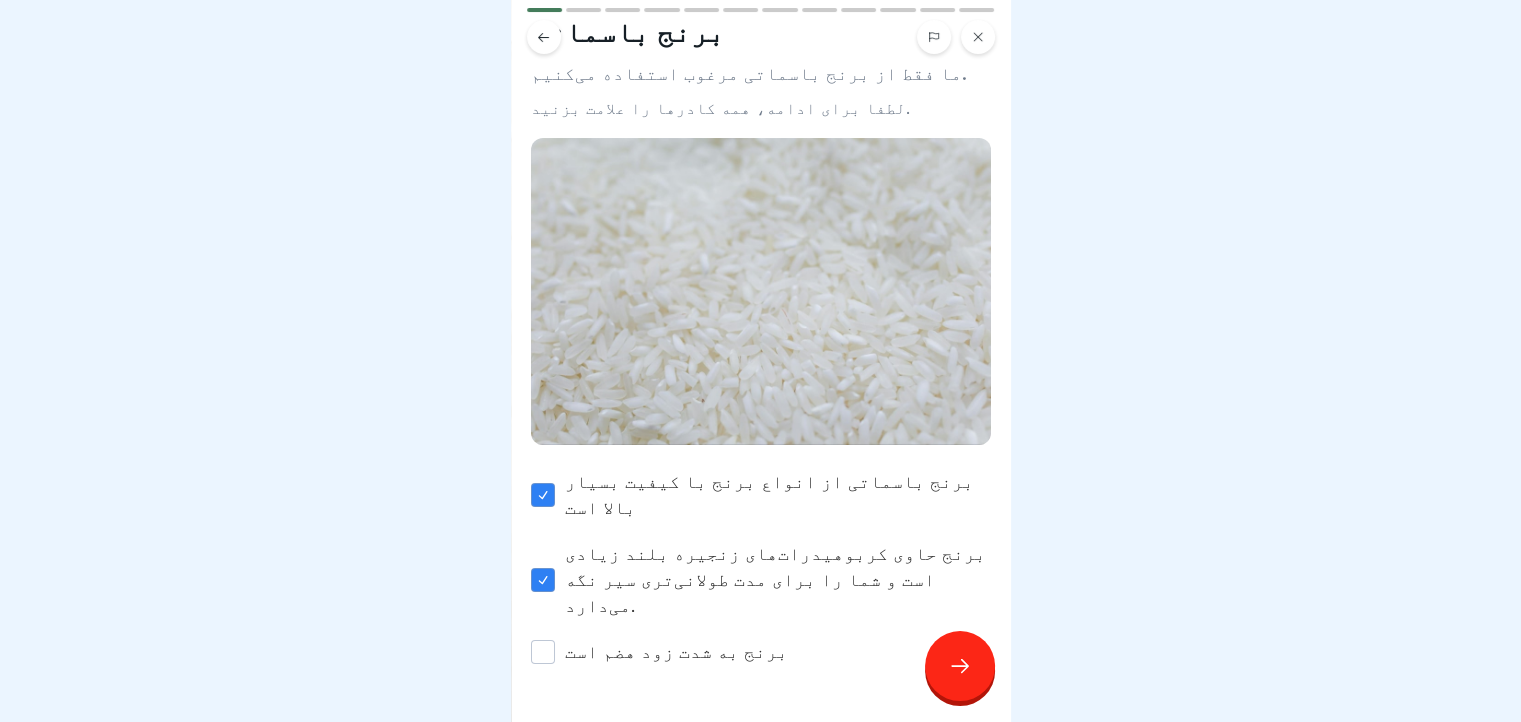 click on "برنج به شدت زود هضم است" at bounding box center [676, 651] 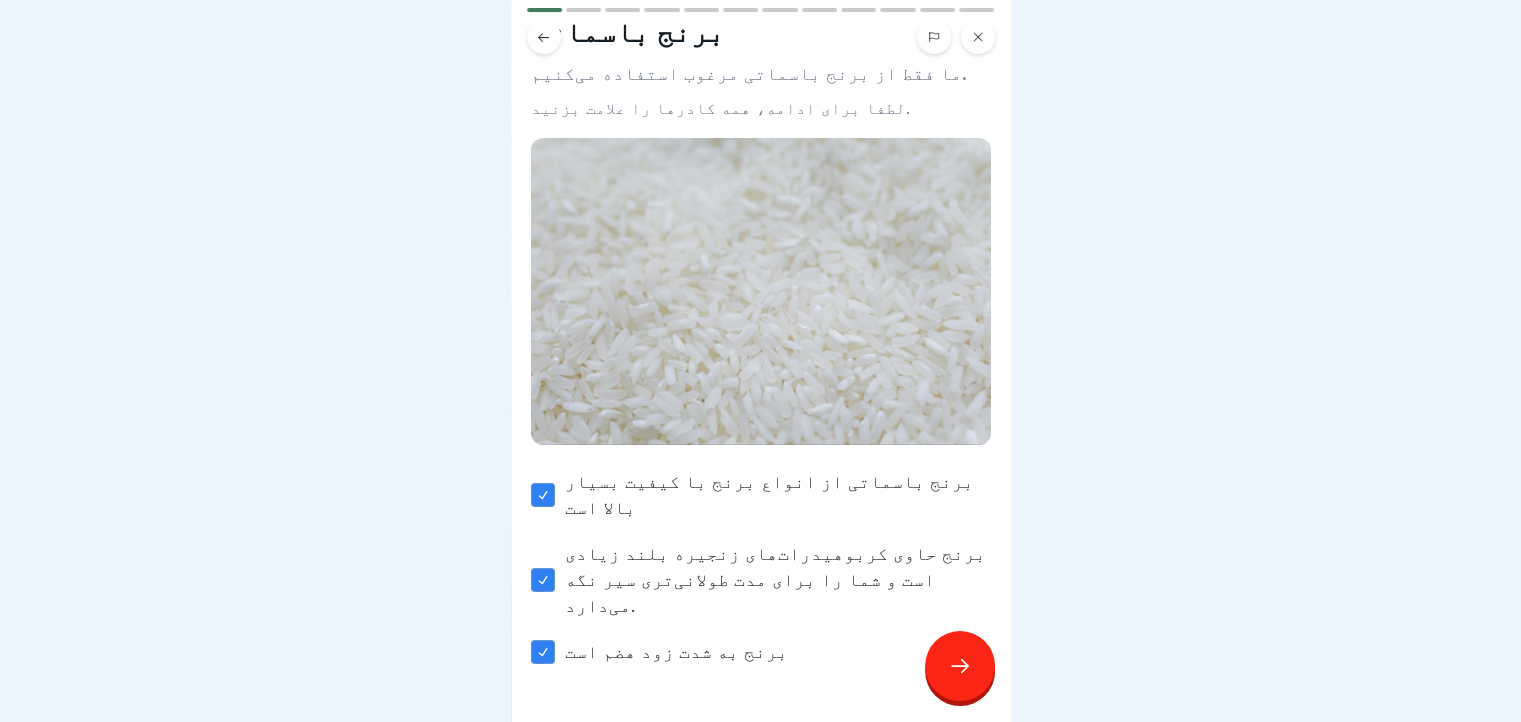 click at bounding box center (960, 666) 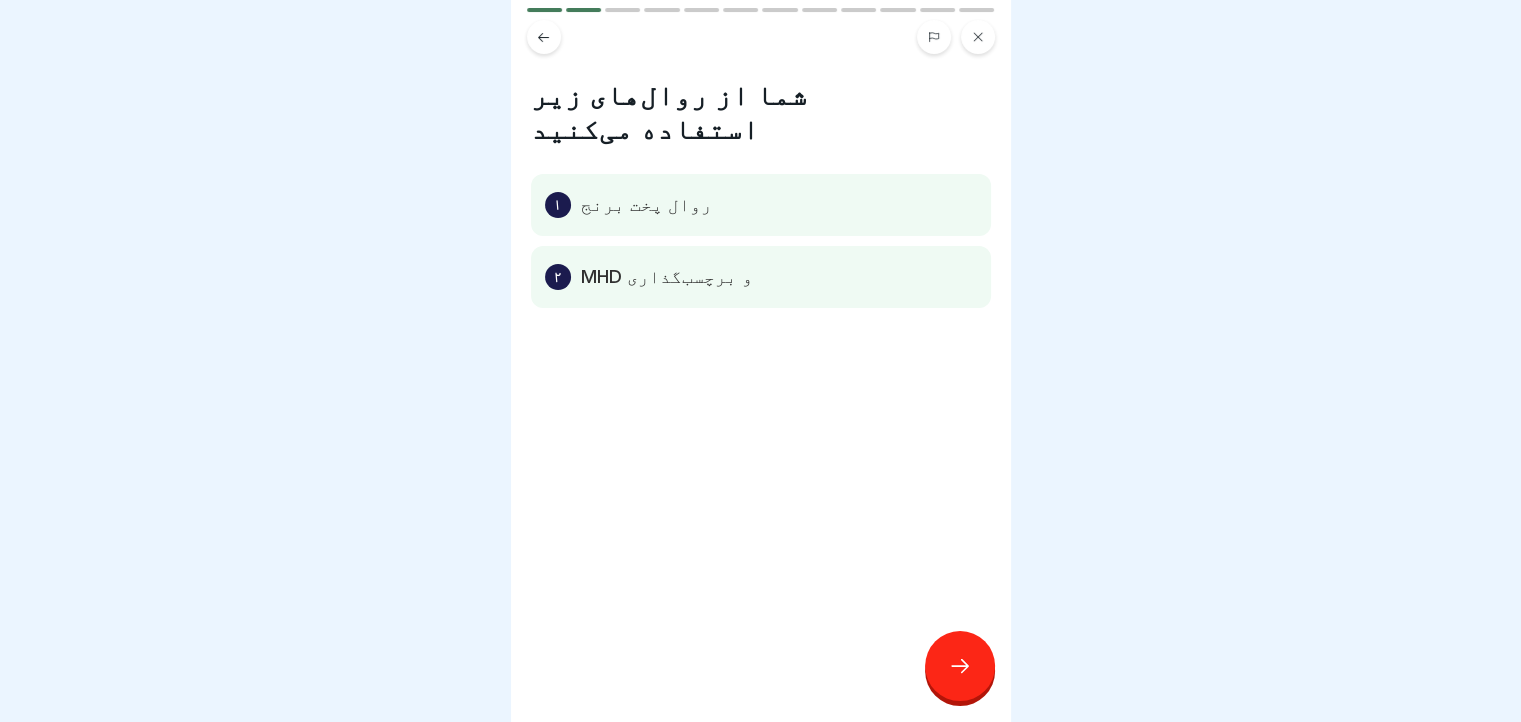 click at bounding box center [960, 666] 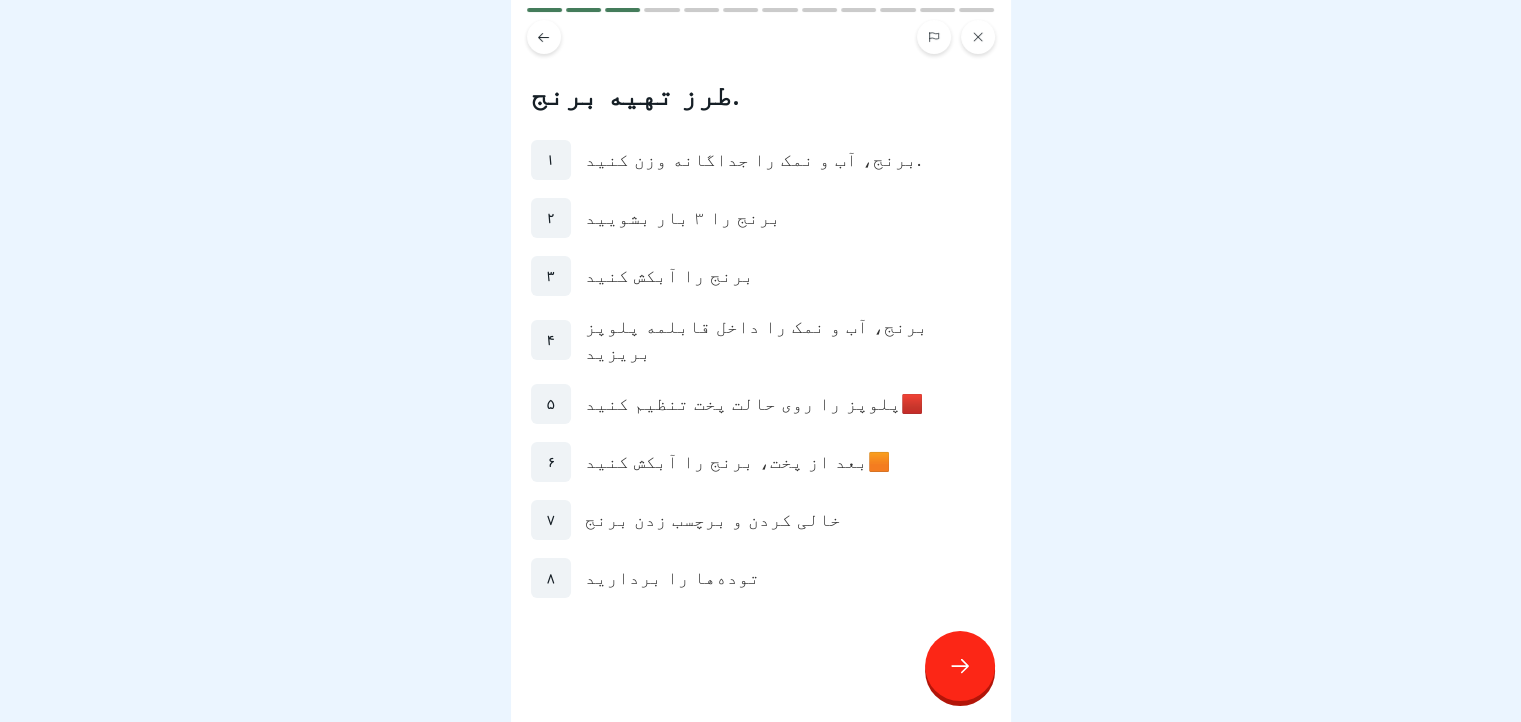 click 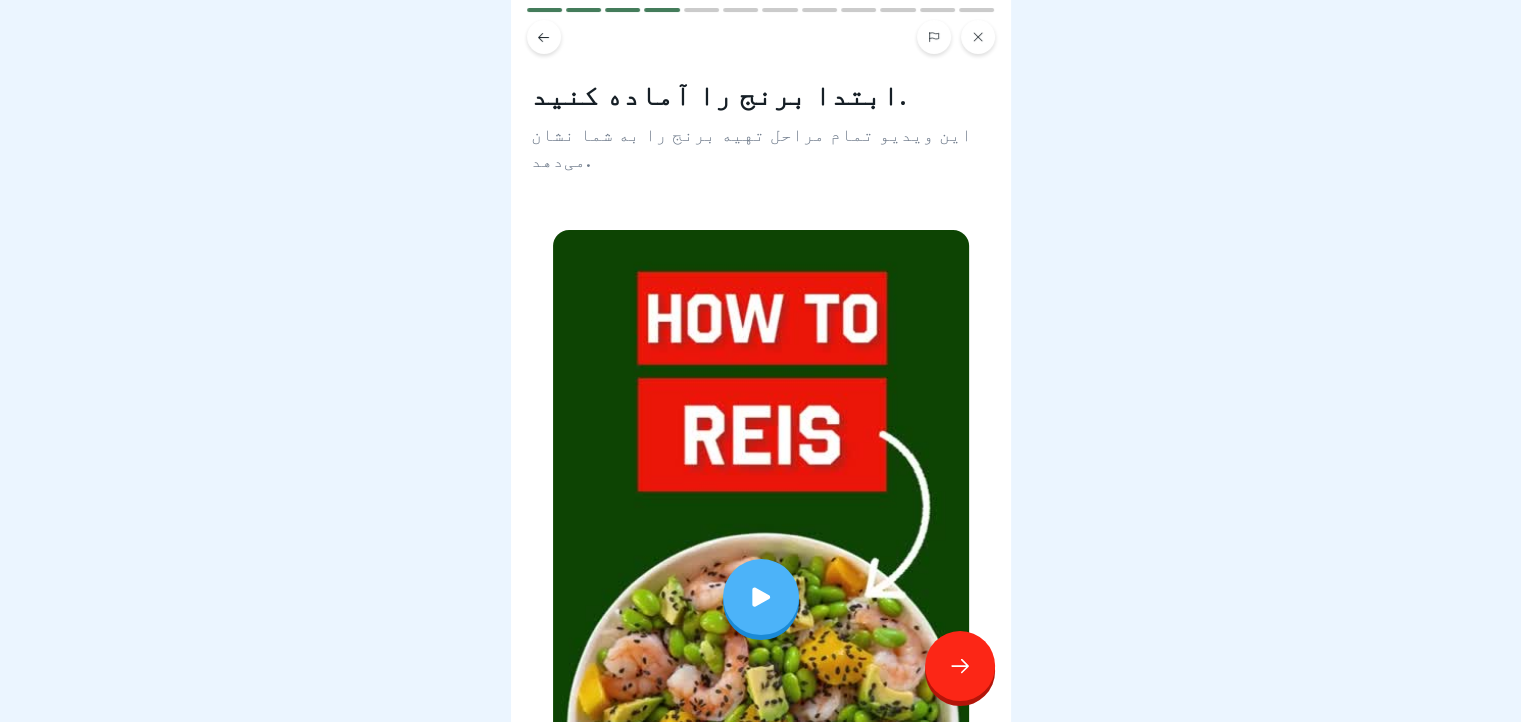 click at bounding box center (761, 597) 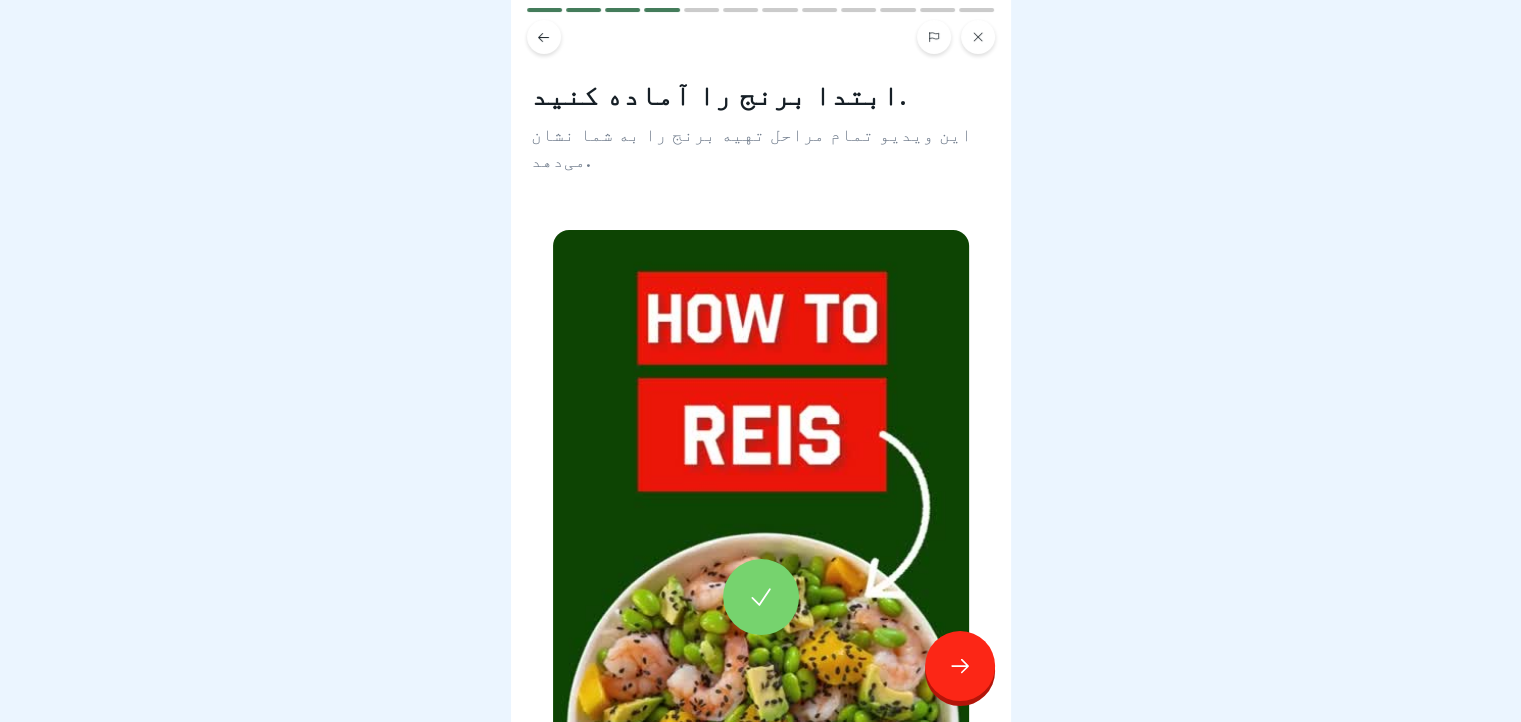 click 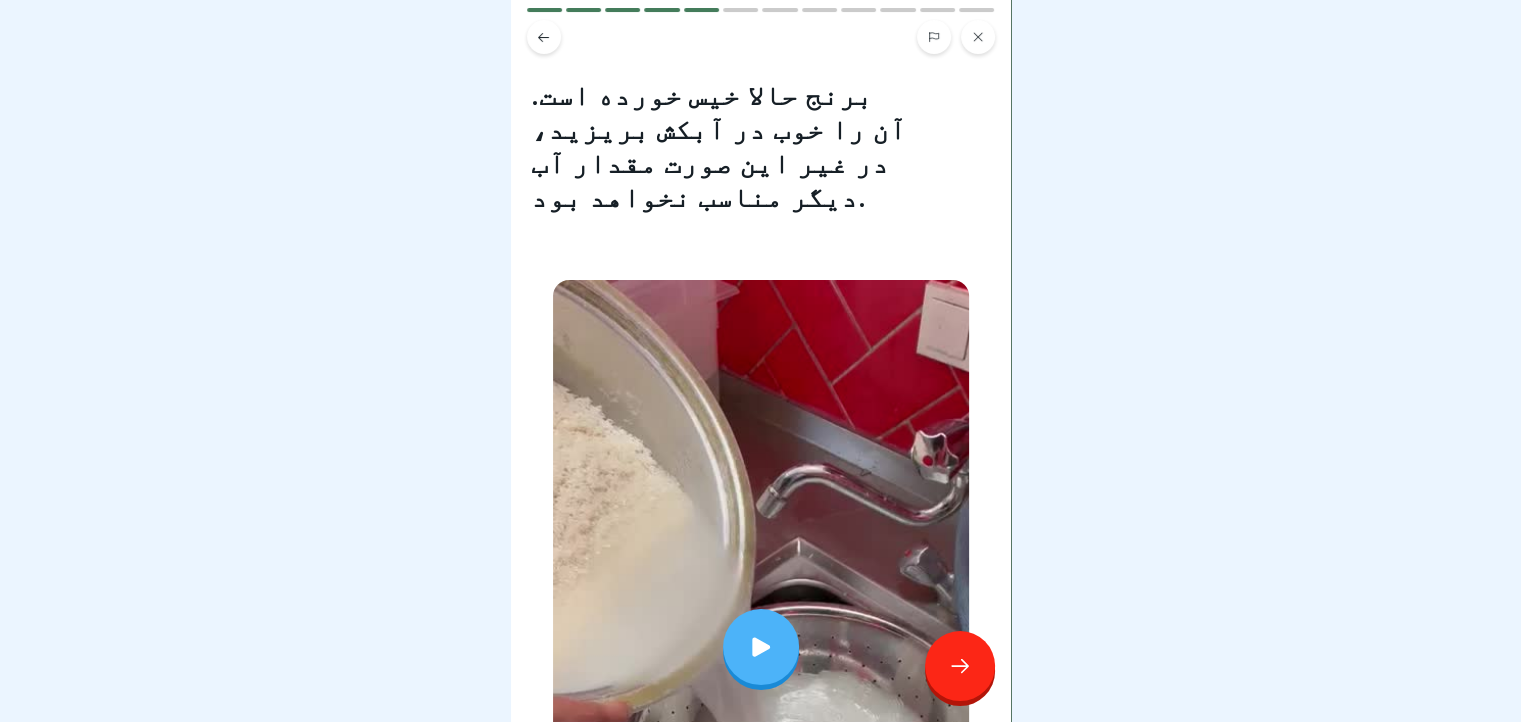 scroll, scrollTop: 200, scrollLeft: 0, axis: vertical 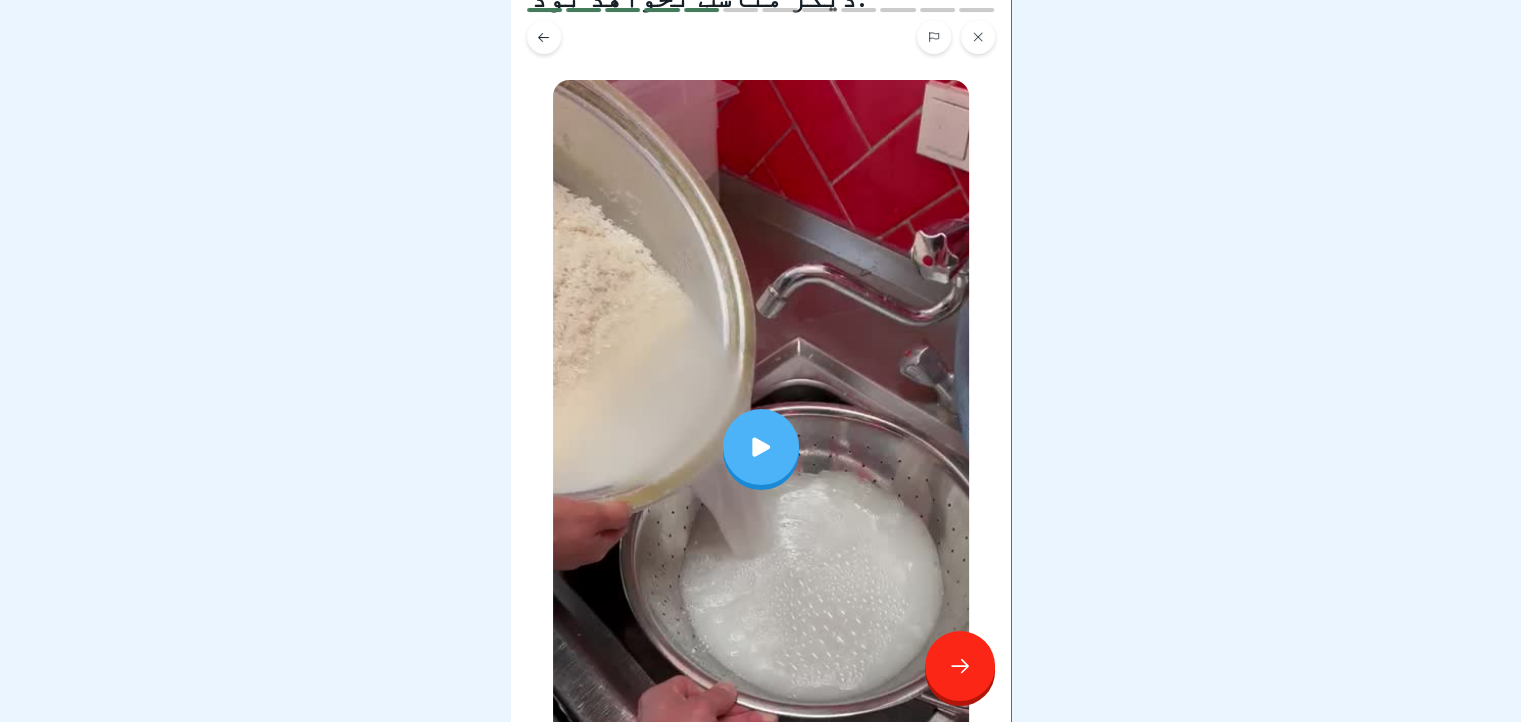 click at bounding box center (761, 447) 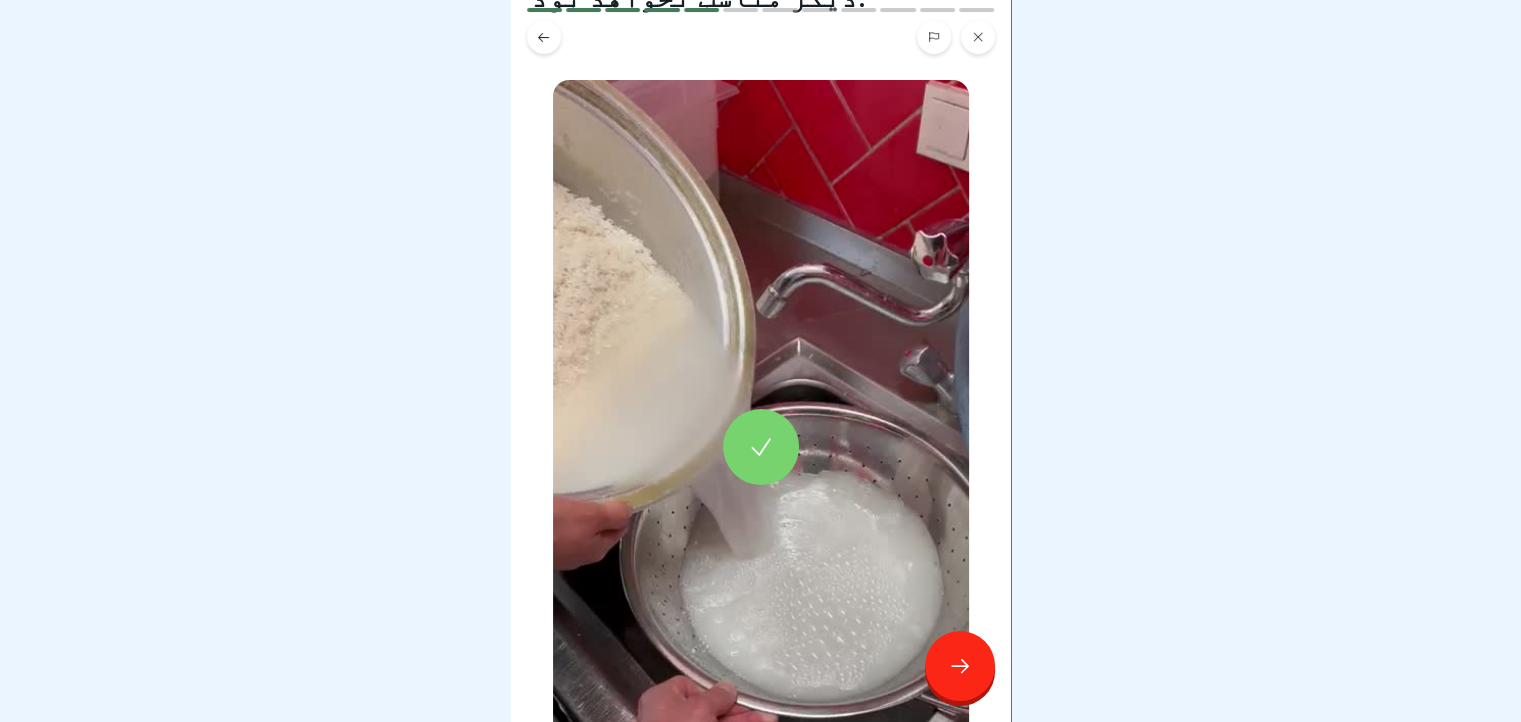 click at bounding box center (960, 666) 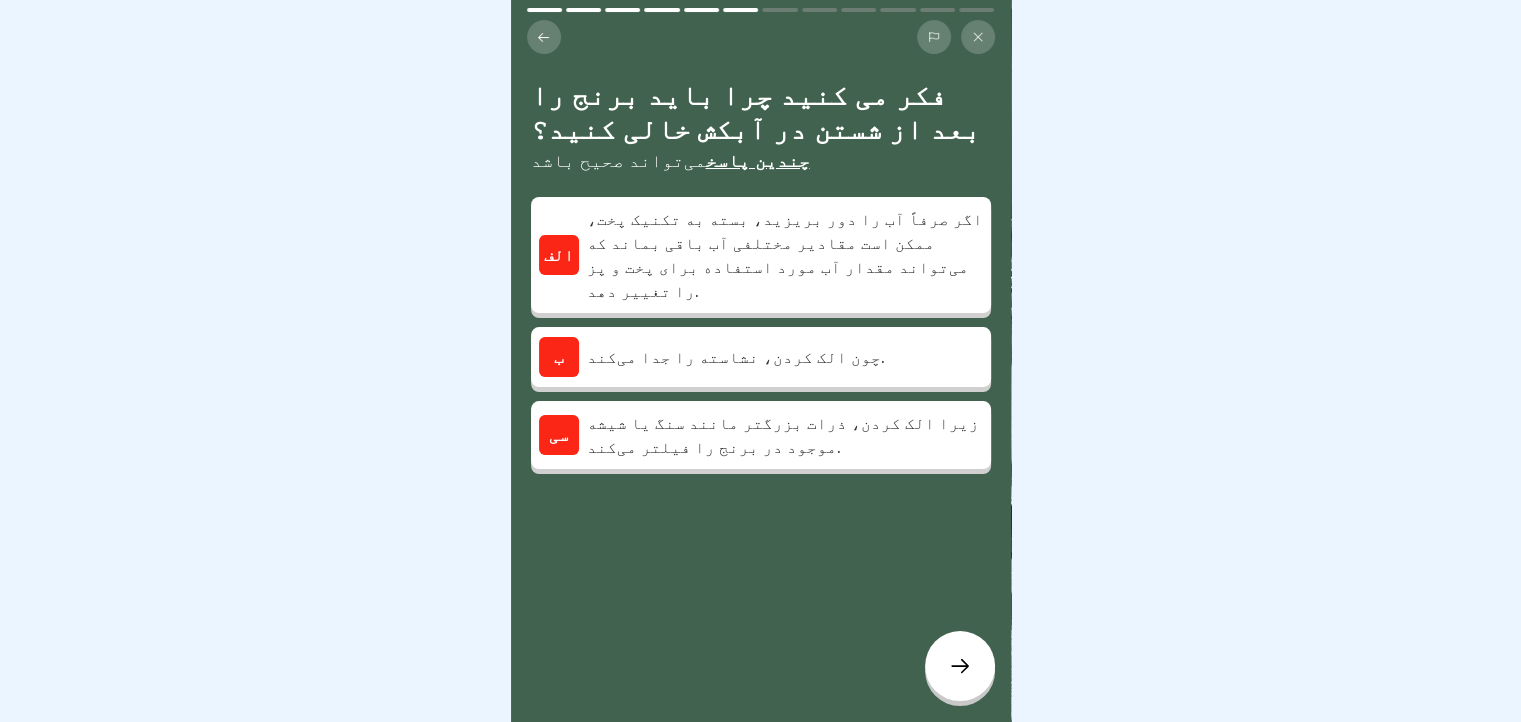 click on "زیرا الک کردن، ذرات بزرگتر مانند سنگ یا شیشه موجود در برنج را فیلتر می‌کند." at bounding box center (785, 435) 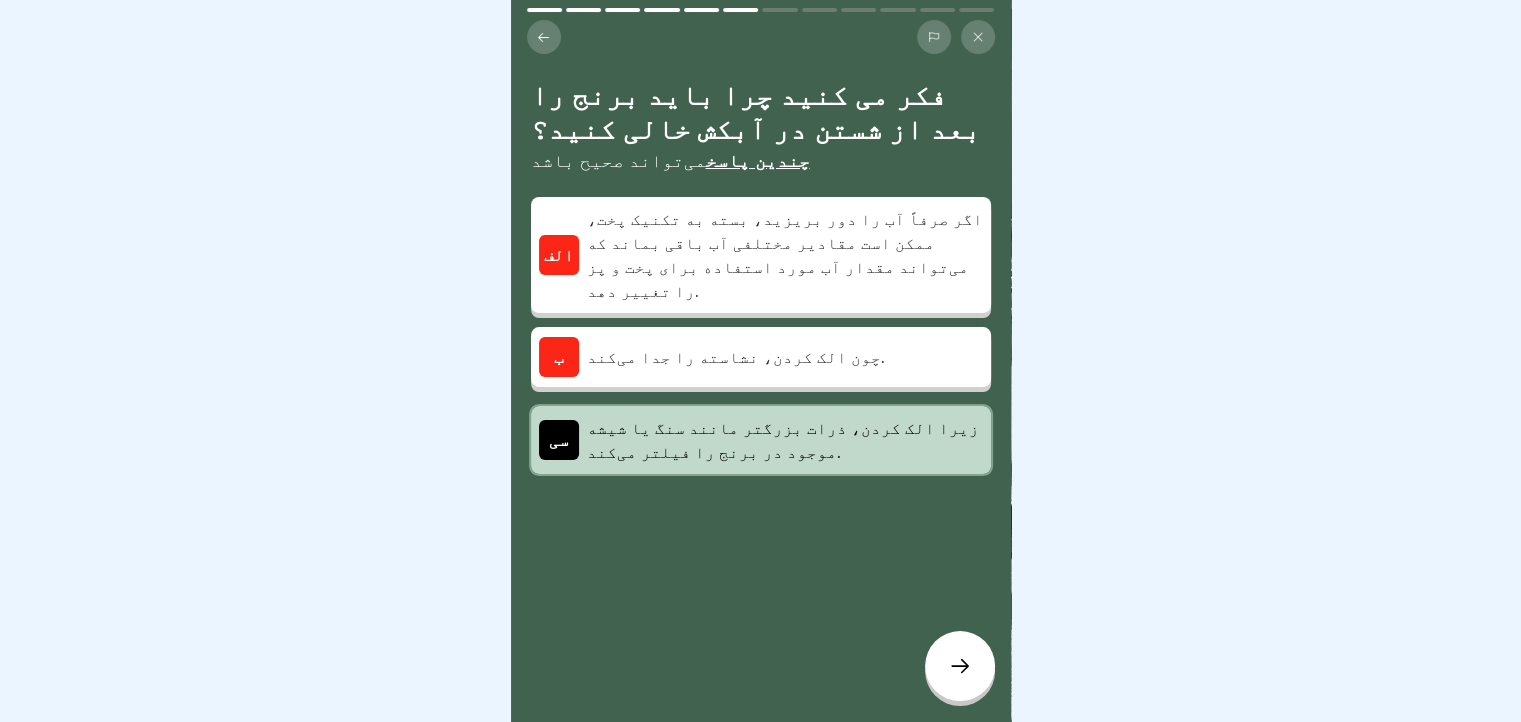 click on "الف اگر صرفاً آب را دور بریزید، بسته به تکنیک پخت، ممکن است مقادیر مختلفی آب باقی بماند که می‌تواند مقدار آب مورد استفاده برای پخت و پز را تغییر دهد." at bounding box center [761, 255] 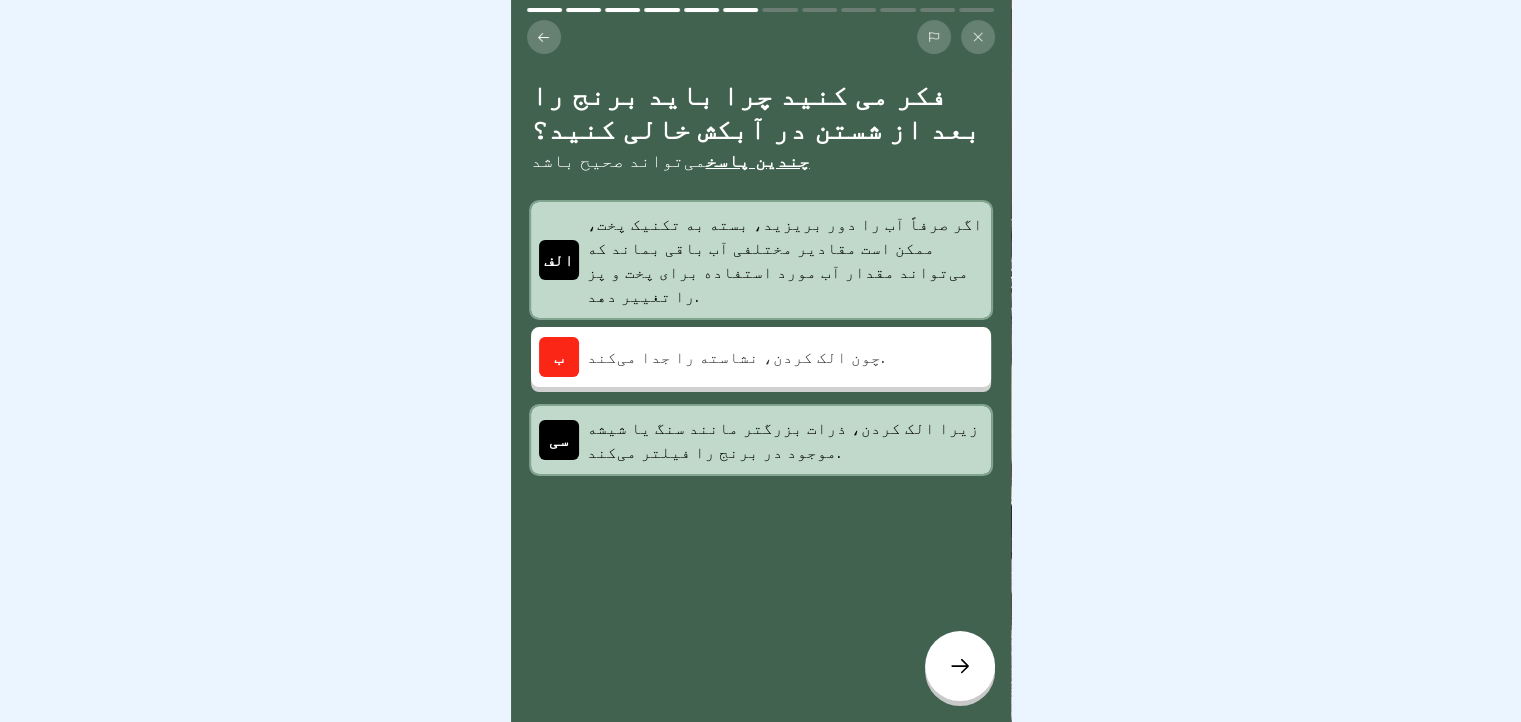 click 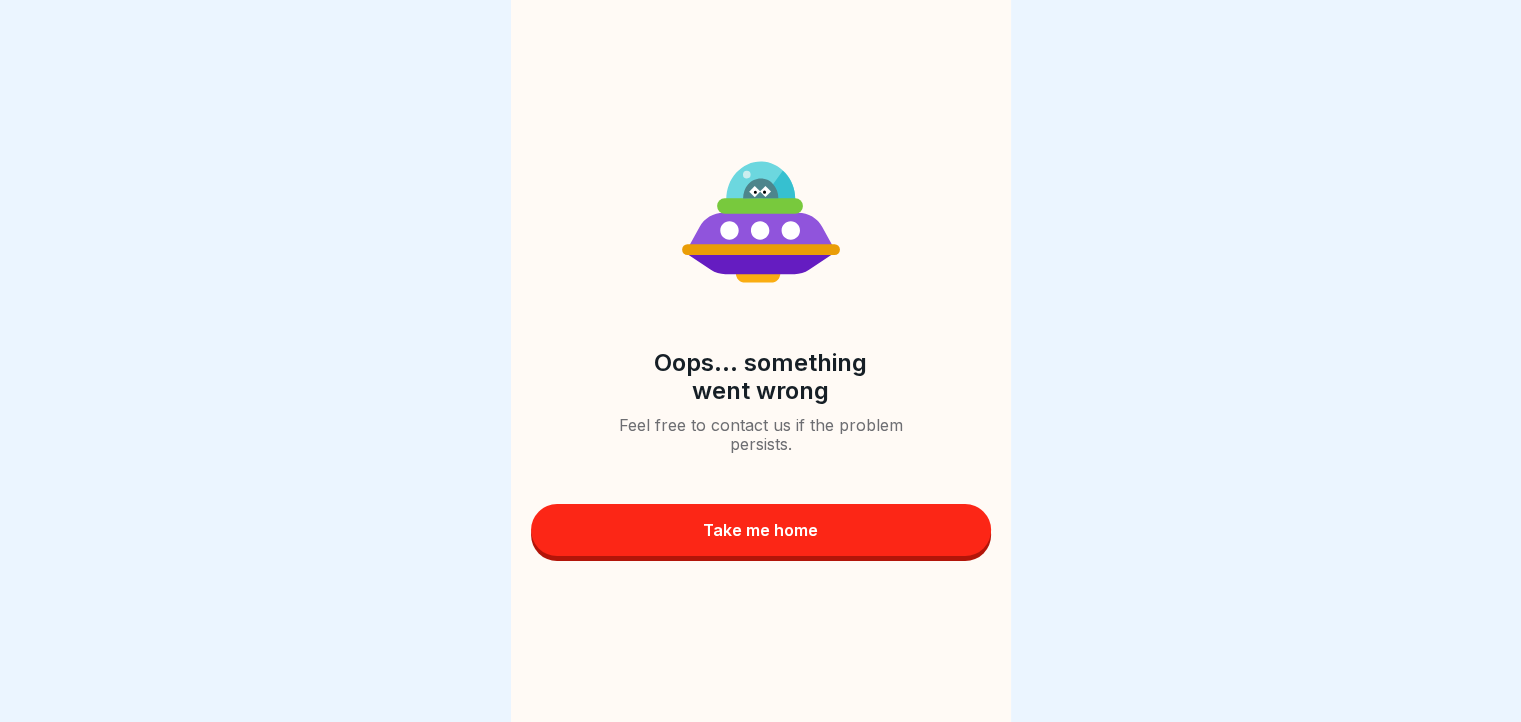 click on "Take me home" at bounding box center [761, 530] 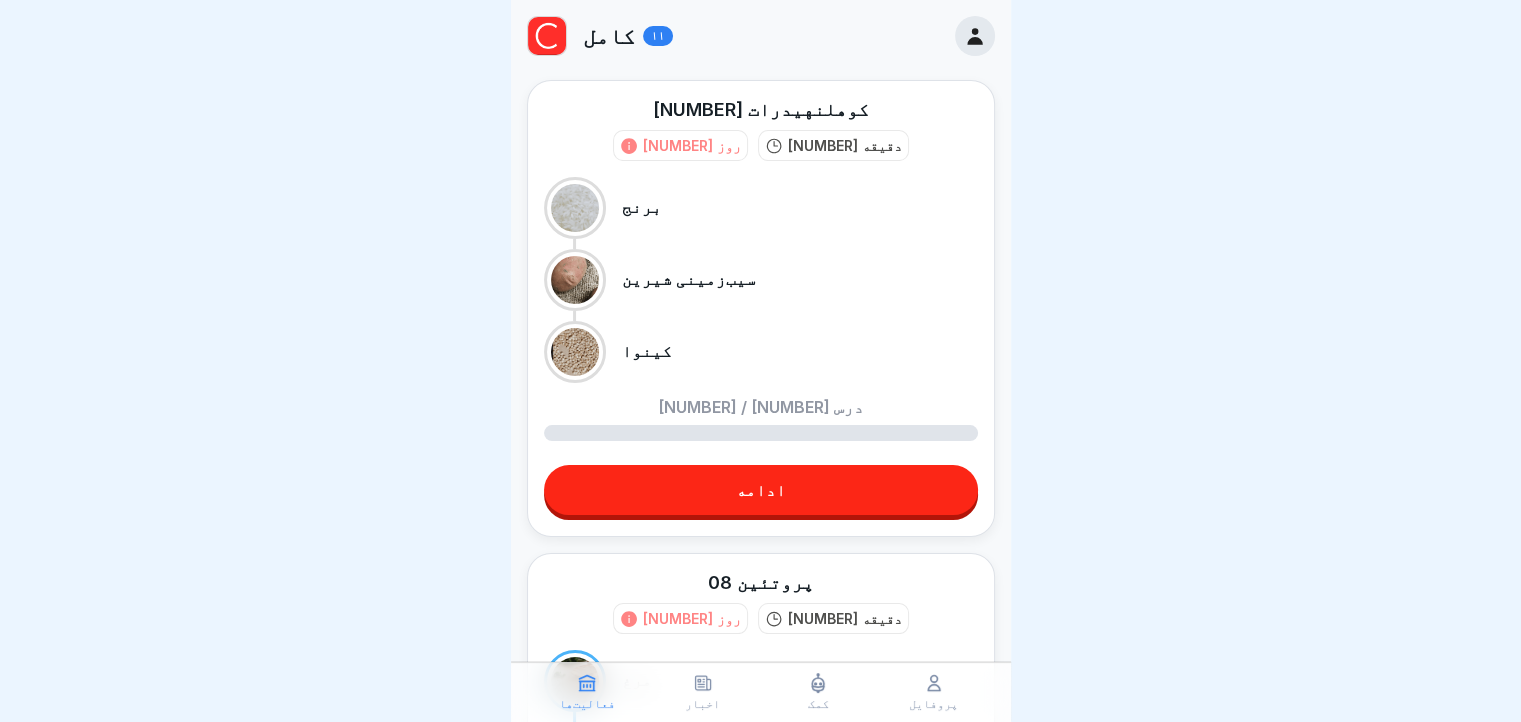 click on "ادامه" at bounding box center [761, 490] 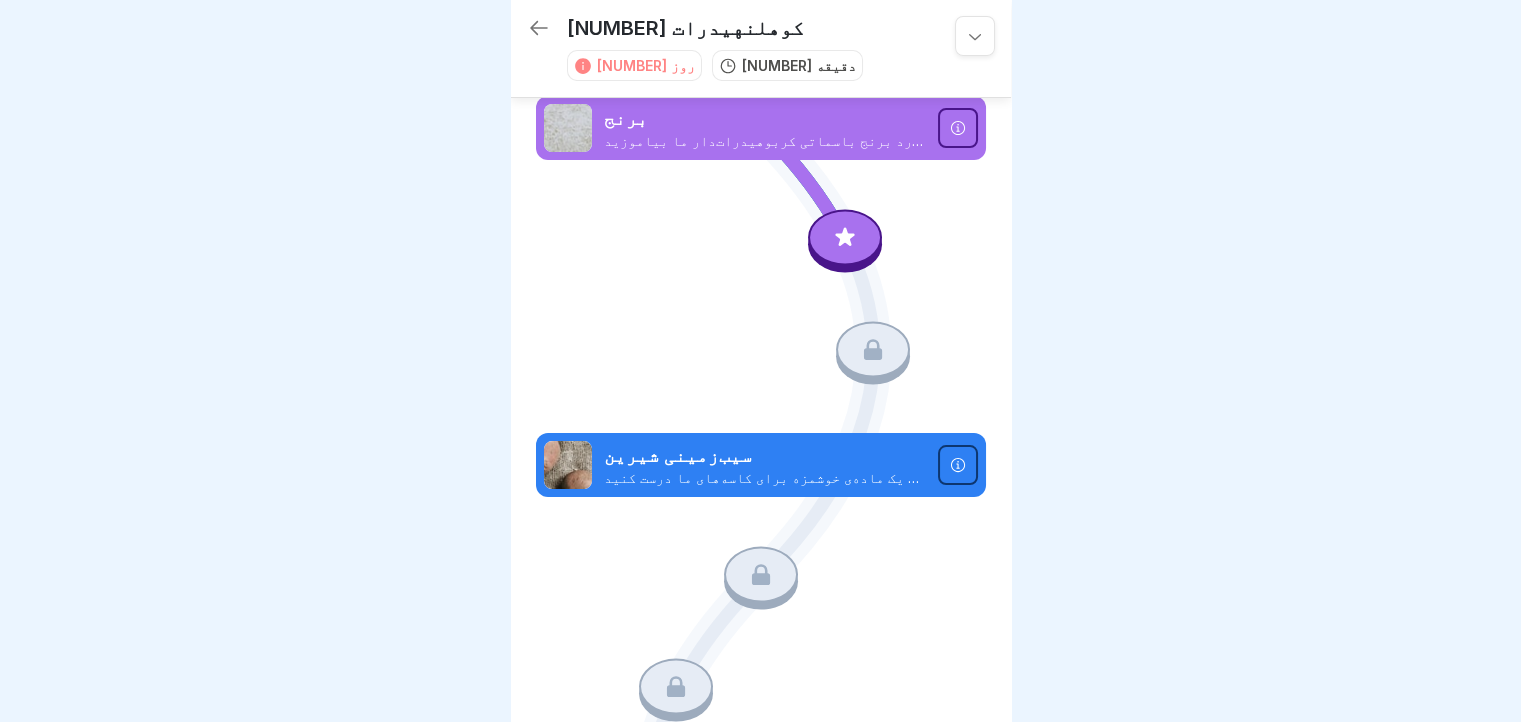 click at bounding box center [845, 237] 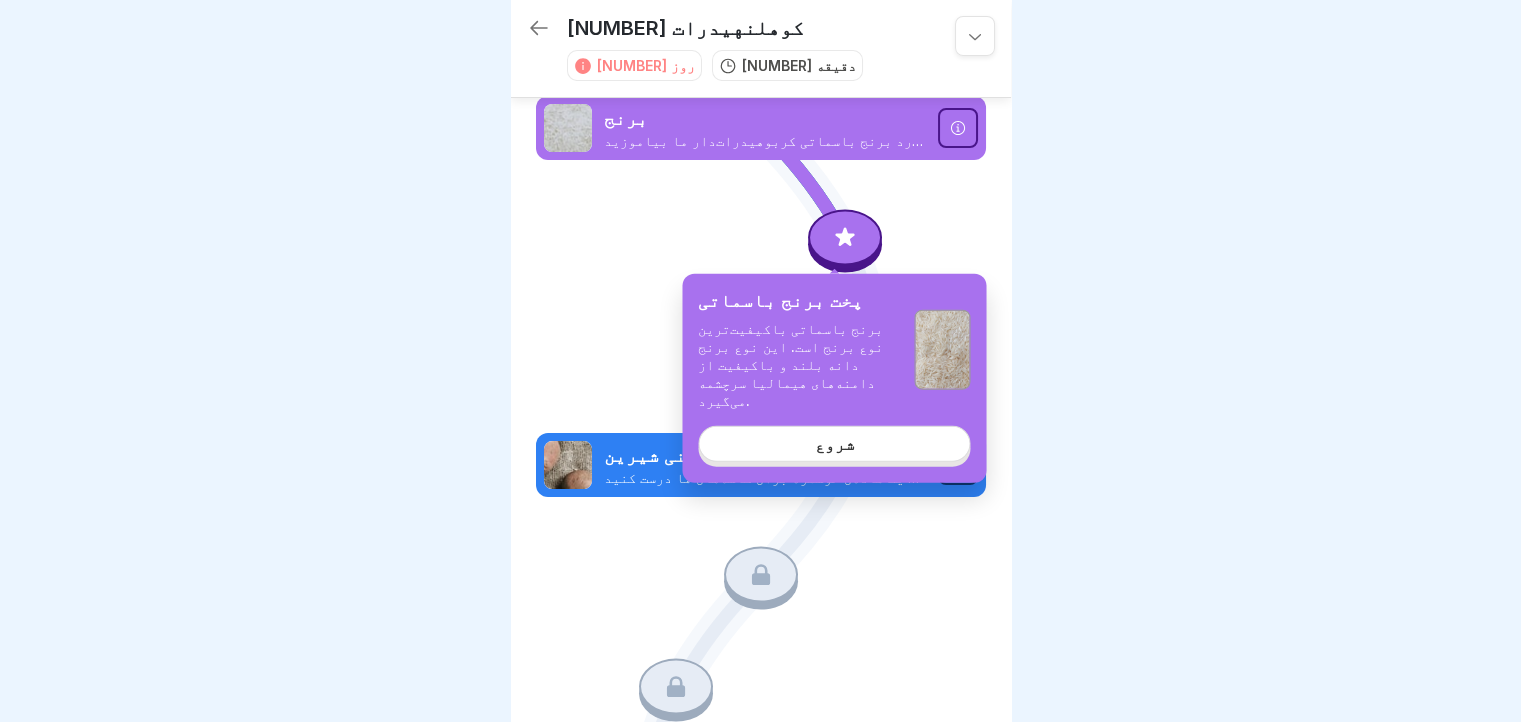 click on "شروع" at bounding box center [834, 443] 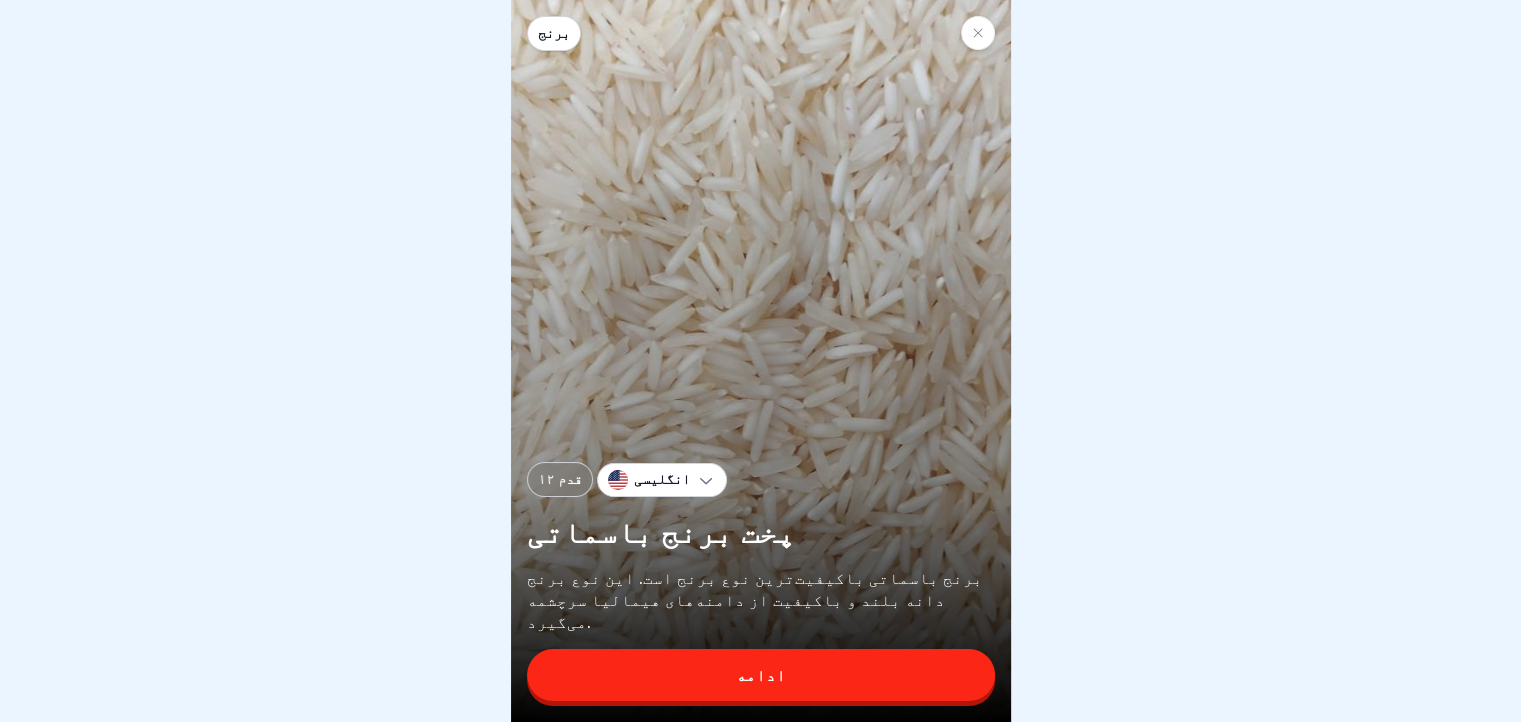 click on "ادامه" at bounding box center [761, 675] 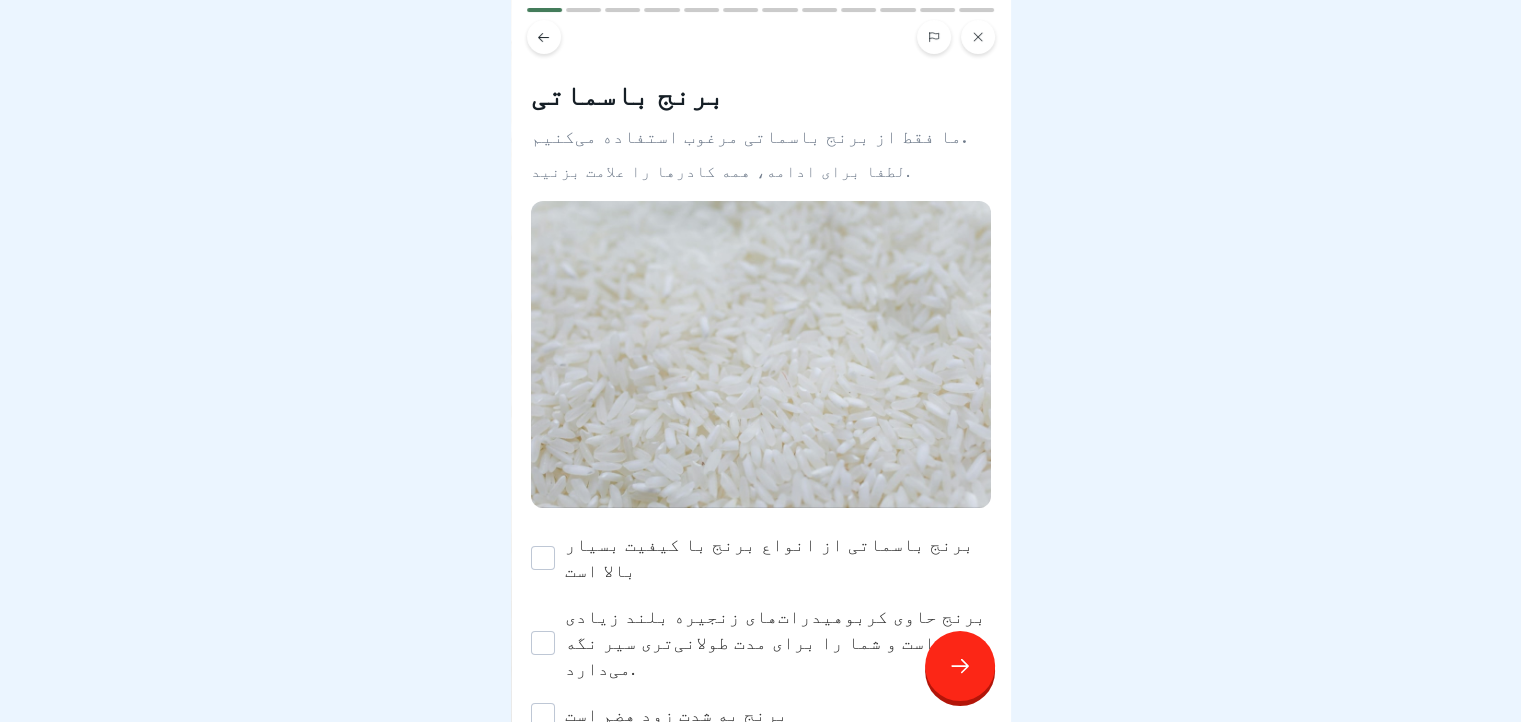 click at bounding box center [960, 666] 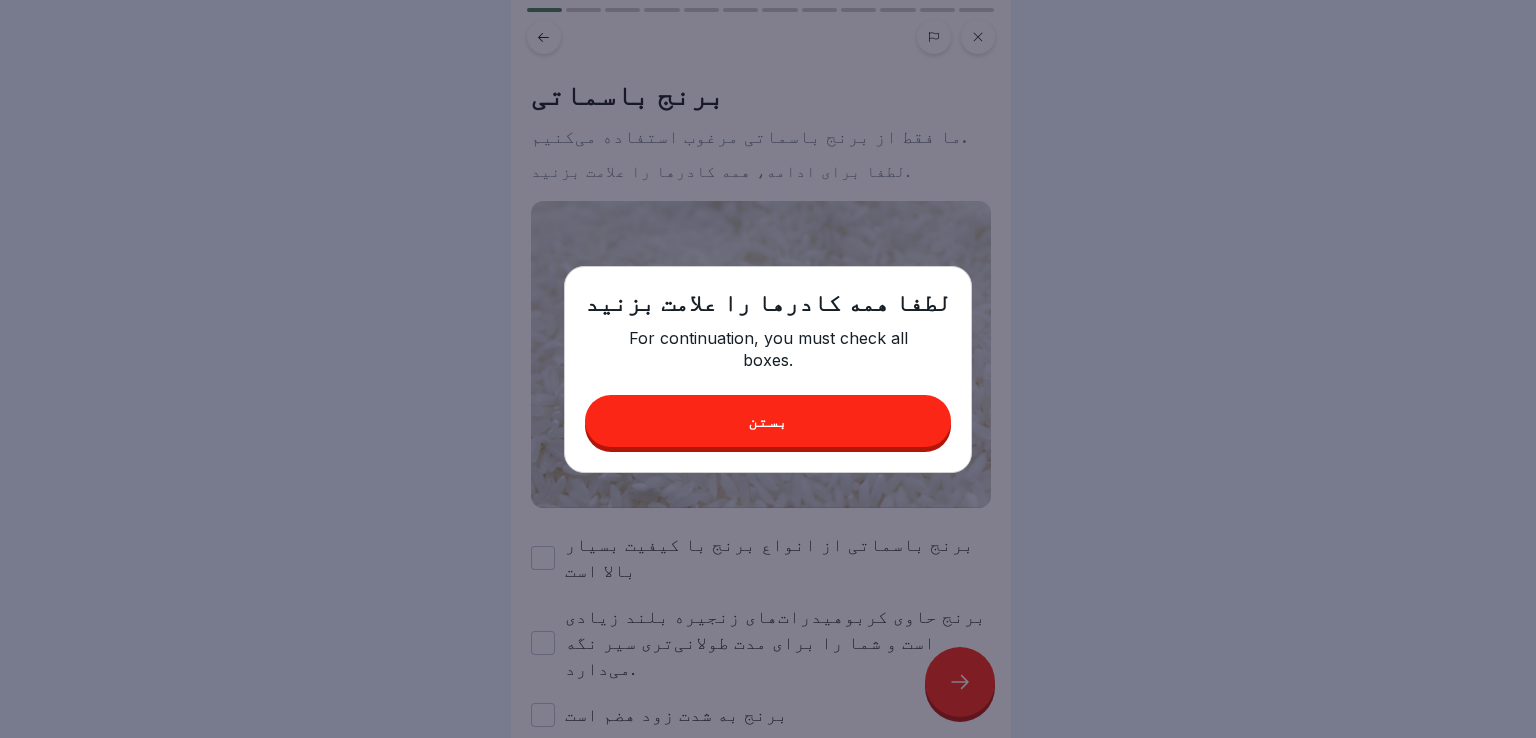 click on "لطفا همه کادرها را علامت بزنید برای ادامه، باید همه کادرها را علامت بزنید. بستن" at bounding box center [768, 369] 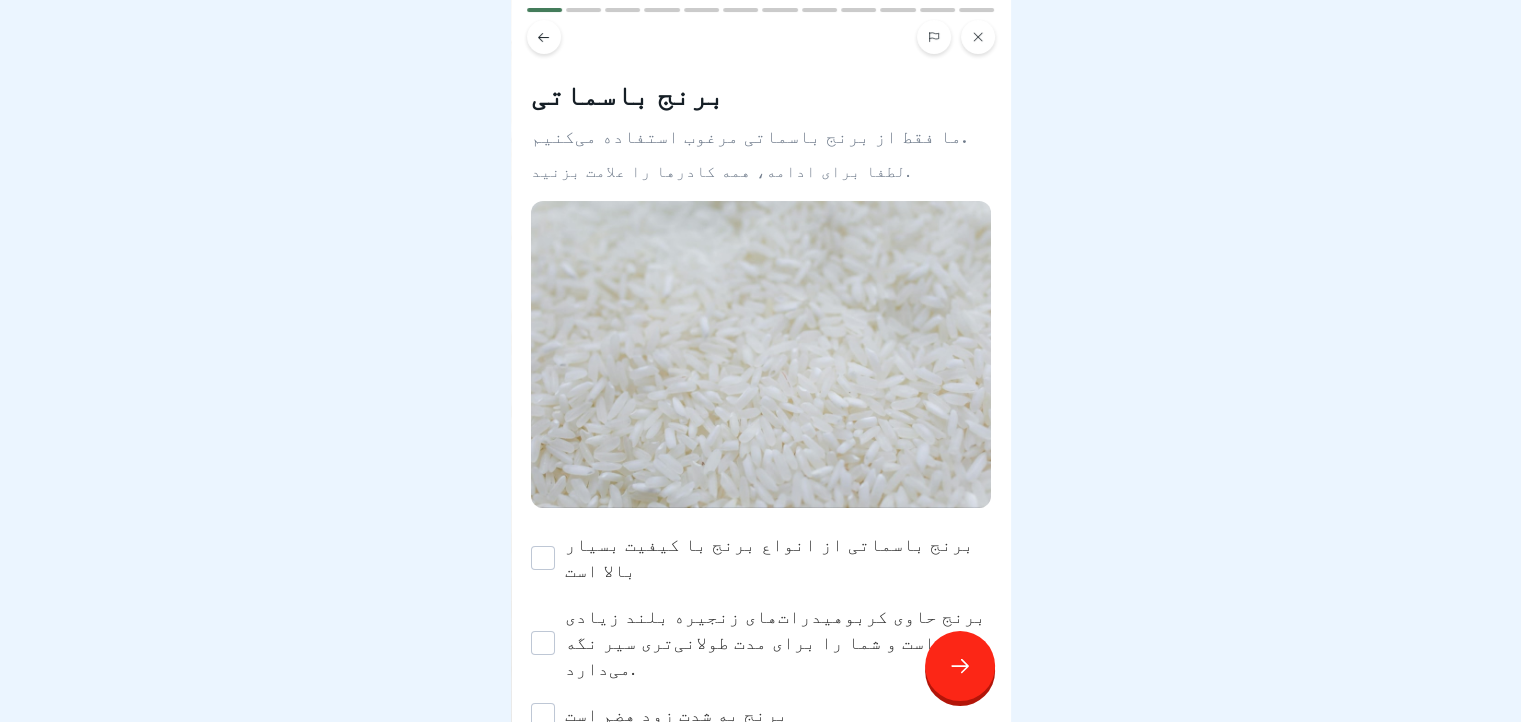 click on "برنج باسماتی از انواع برنج با کیفیت بسیار بالا است" at bounding box center (769, 557) 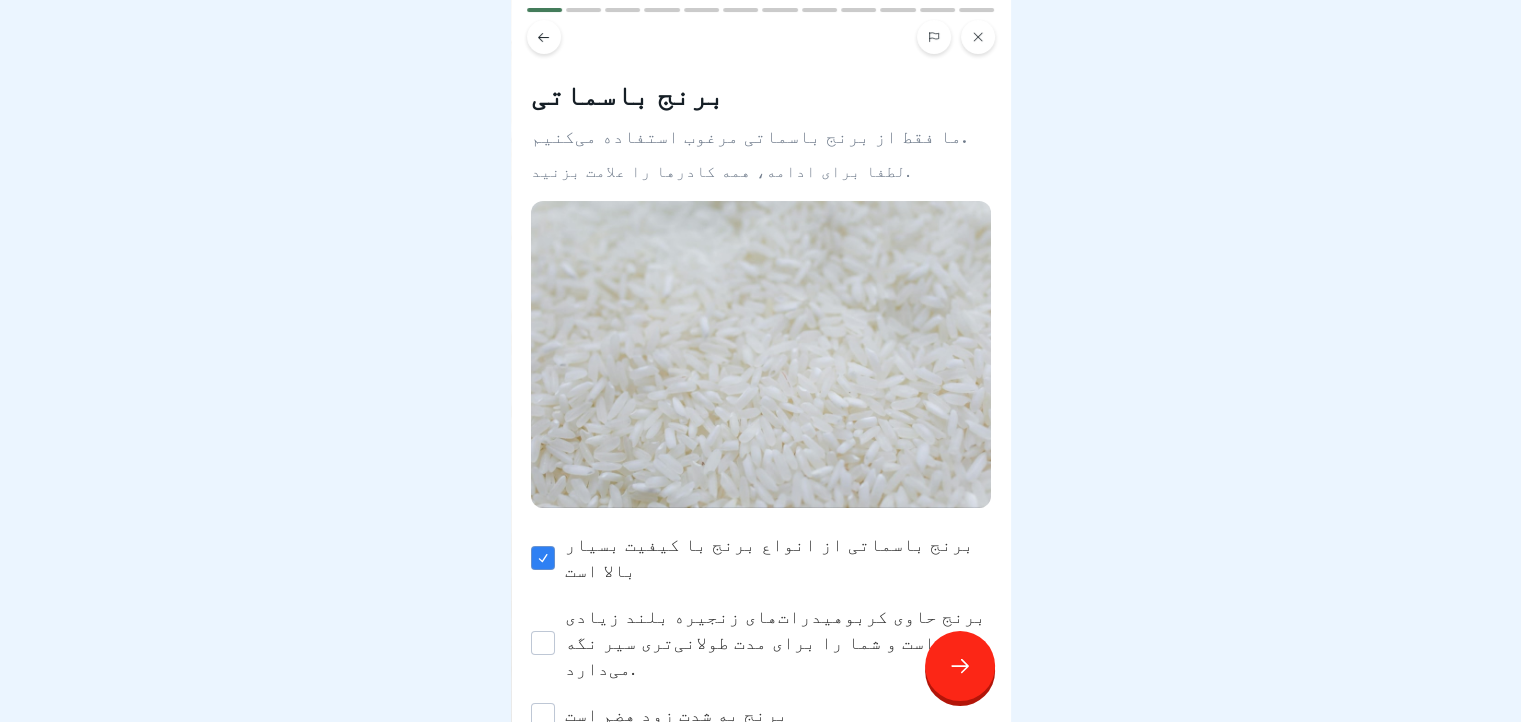 click on "برنج باسماتی از انواع برنج با کیفیت بسیار بالا است برنج حاوی کربوهیدرات‌های زنجیره بلند زیادی است و شما را برای مدت طولانی‌تری سیر نگه می‌دارد. برنج به شدت زود هضم است" at bounding box center [761, 630] 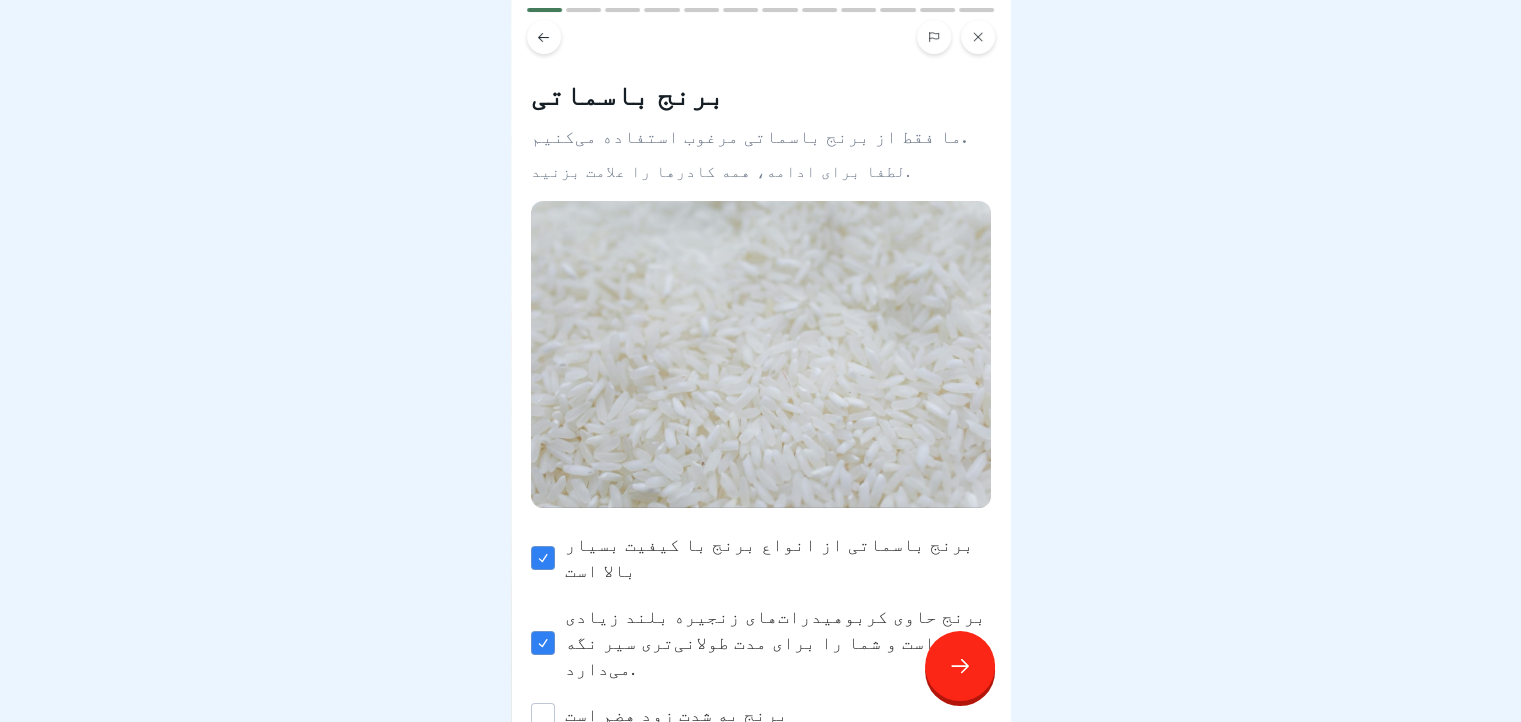 click at bounding box center (761, 788) 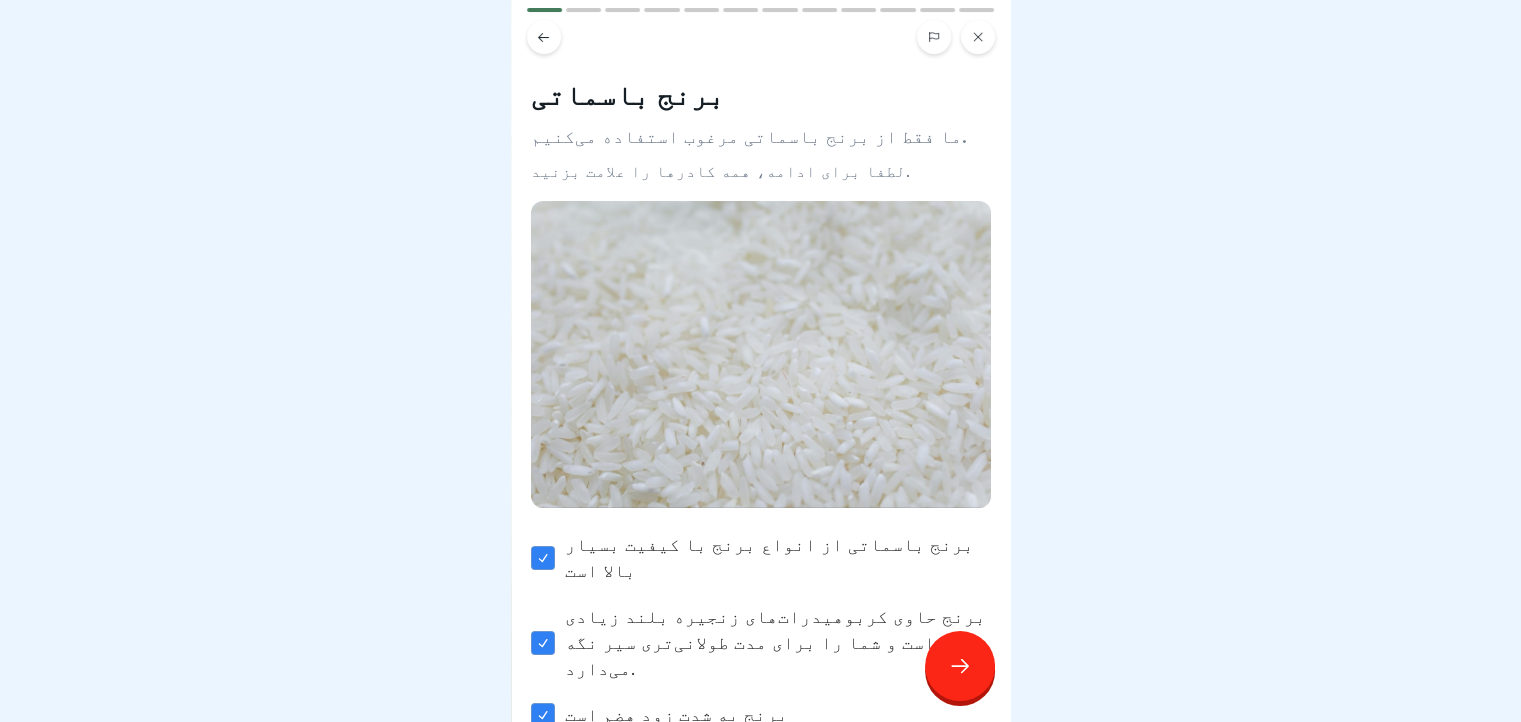 click 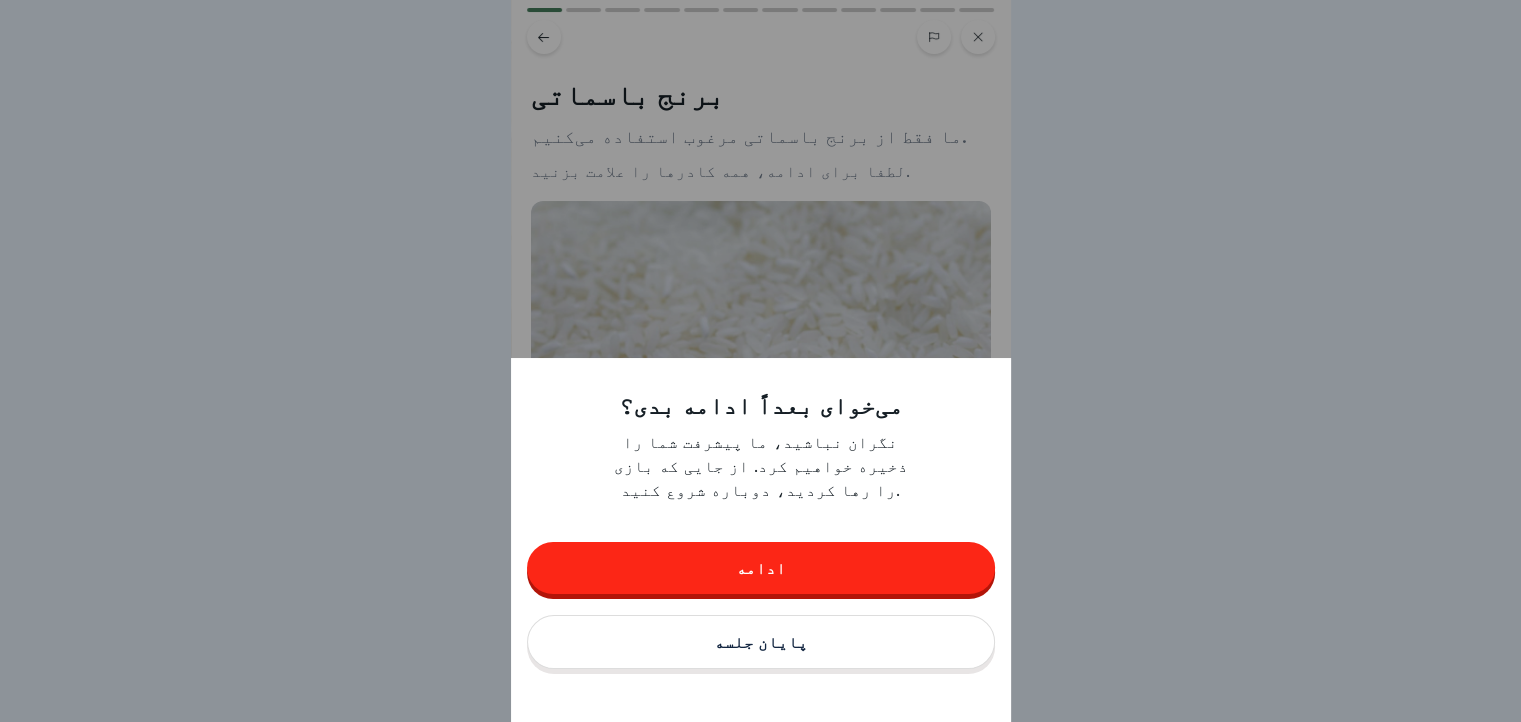 click on "پایان جلسه" at bounding box center (761, 642) 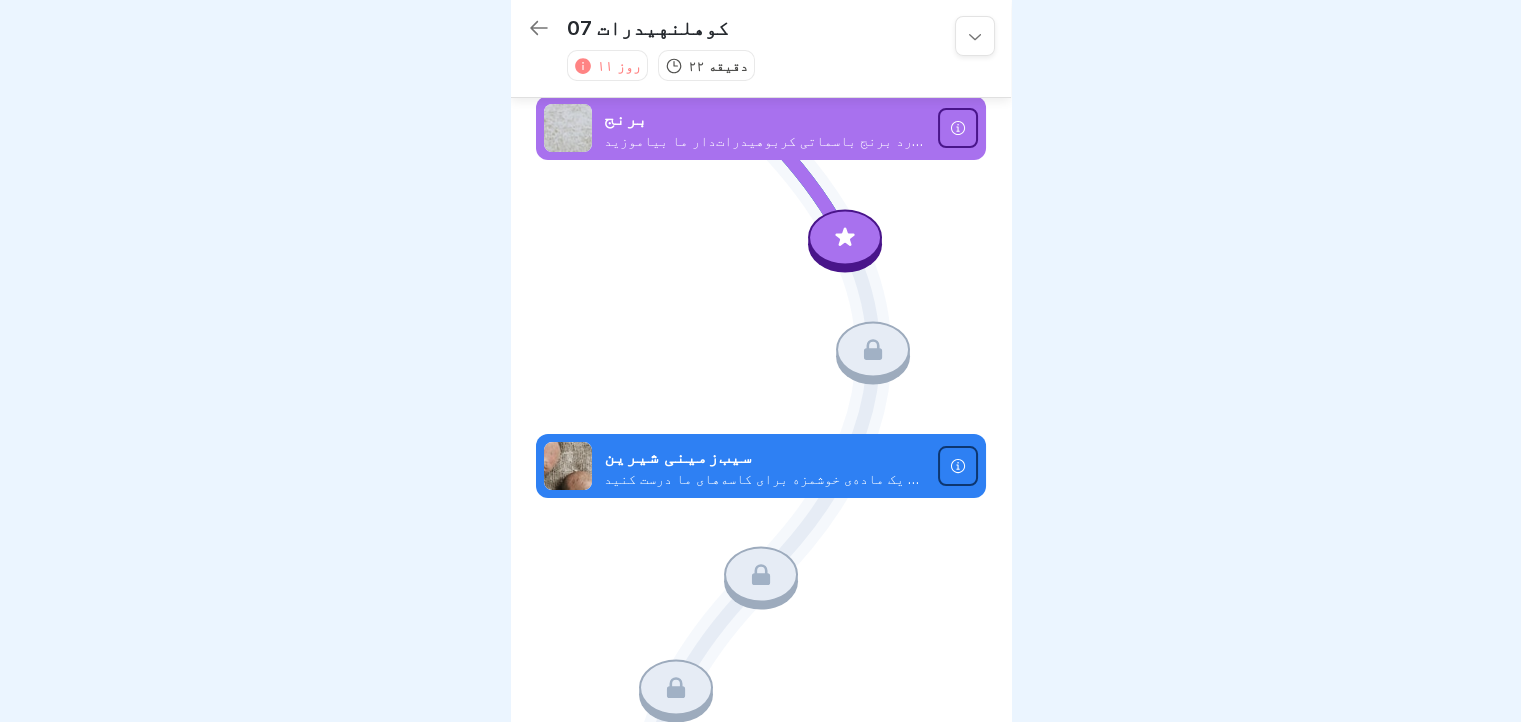 scroll, scrollTop: 0, scrollLeft: 0, axis: both 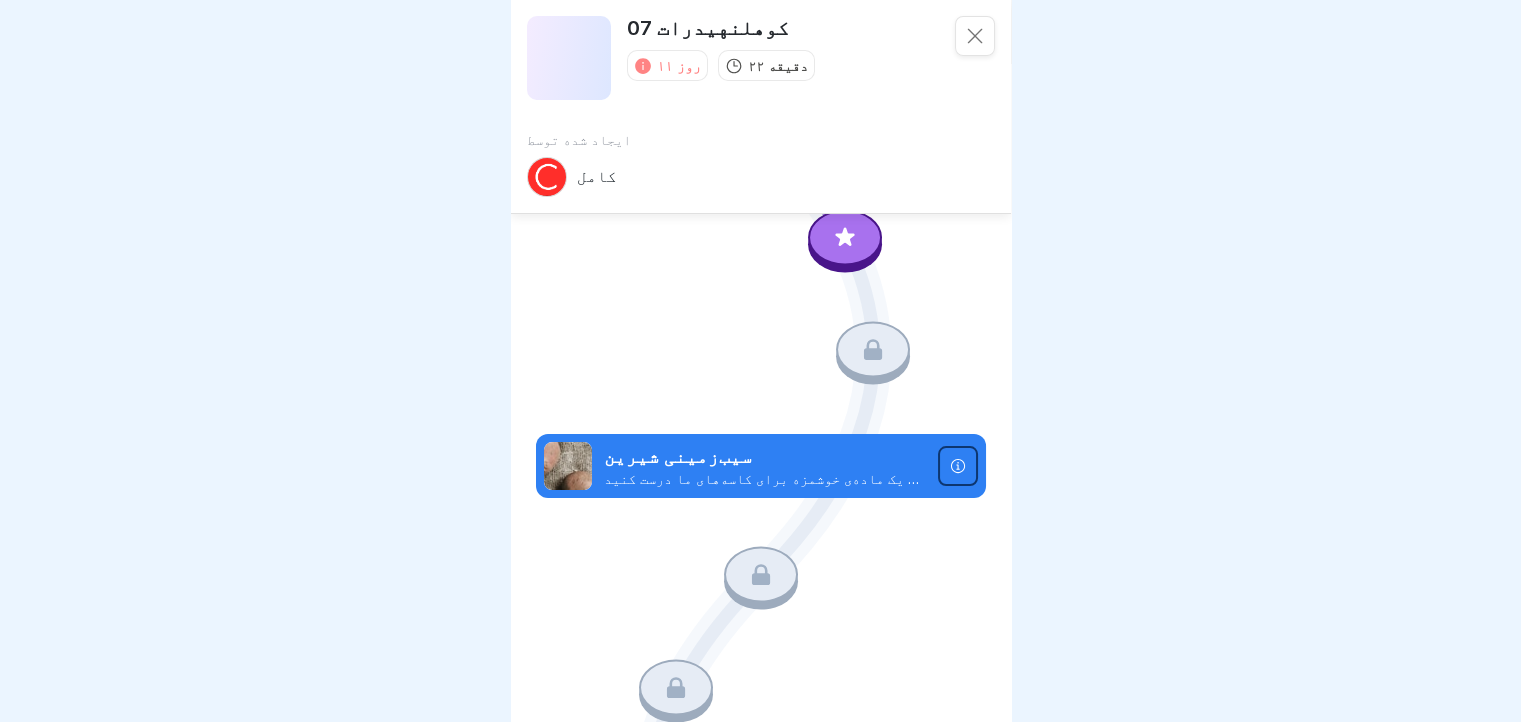 click at bounding box center (975, 36) 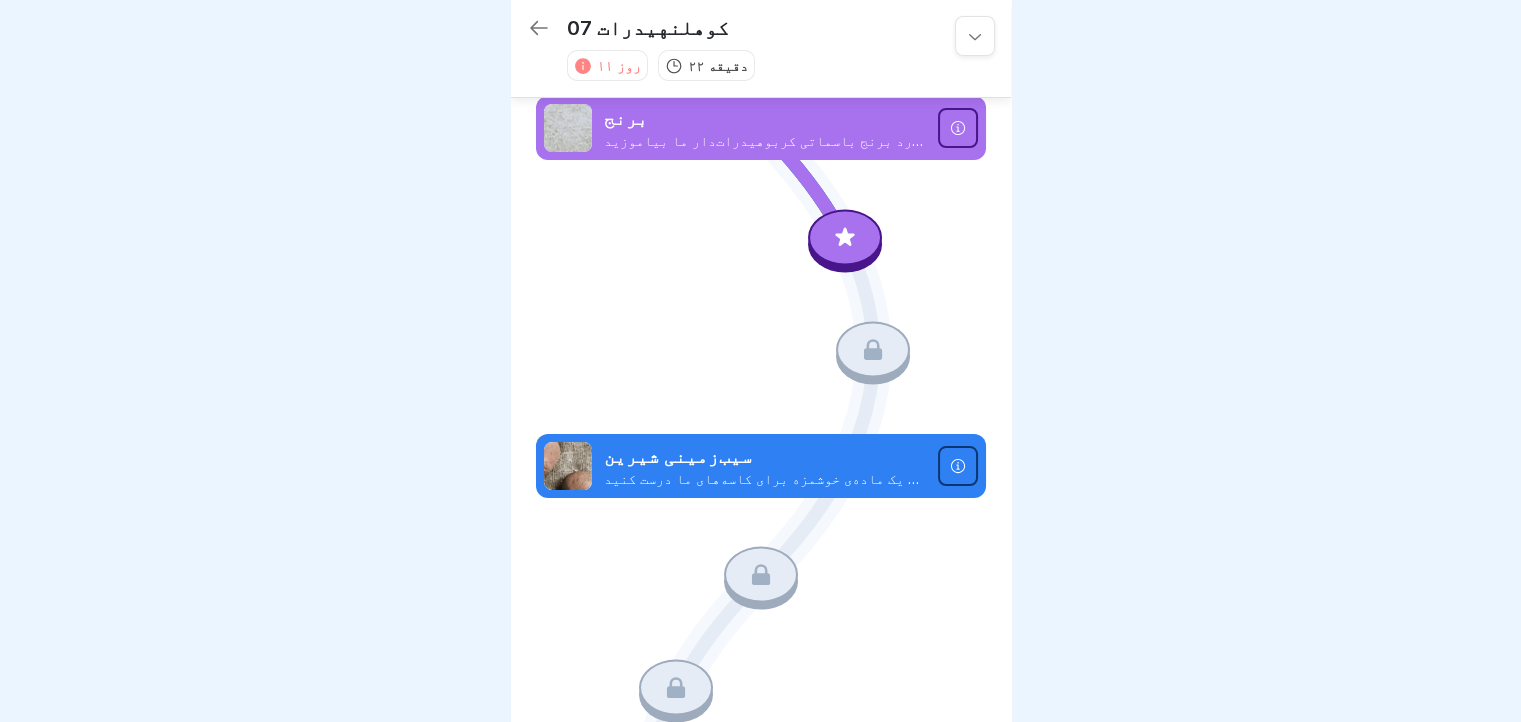 click 